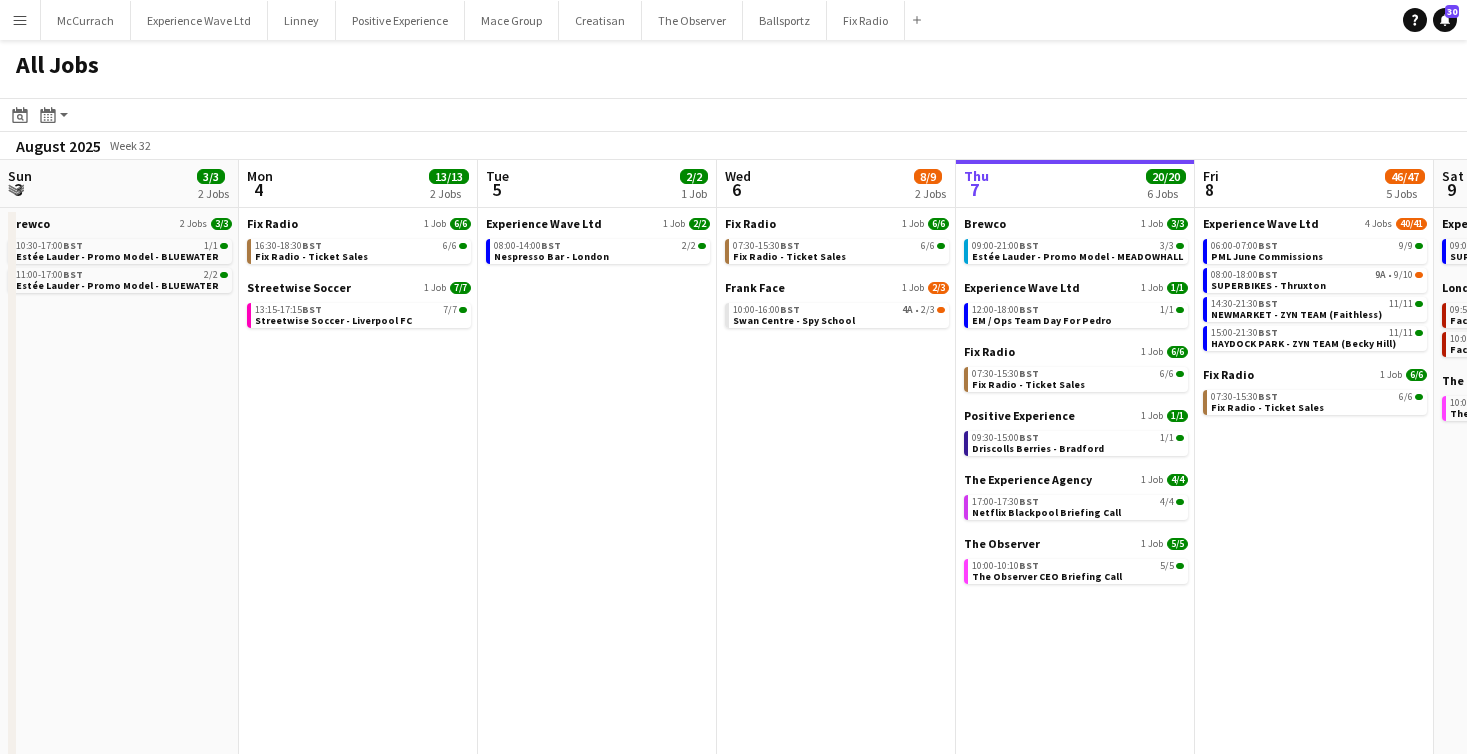 scroll, scrollTop: 0, scrollLeft: 0, axis: both 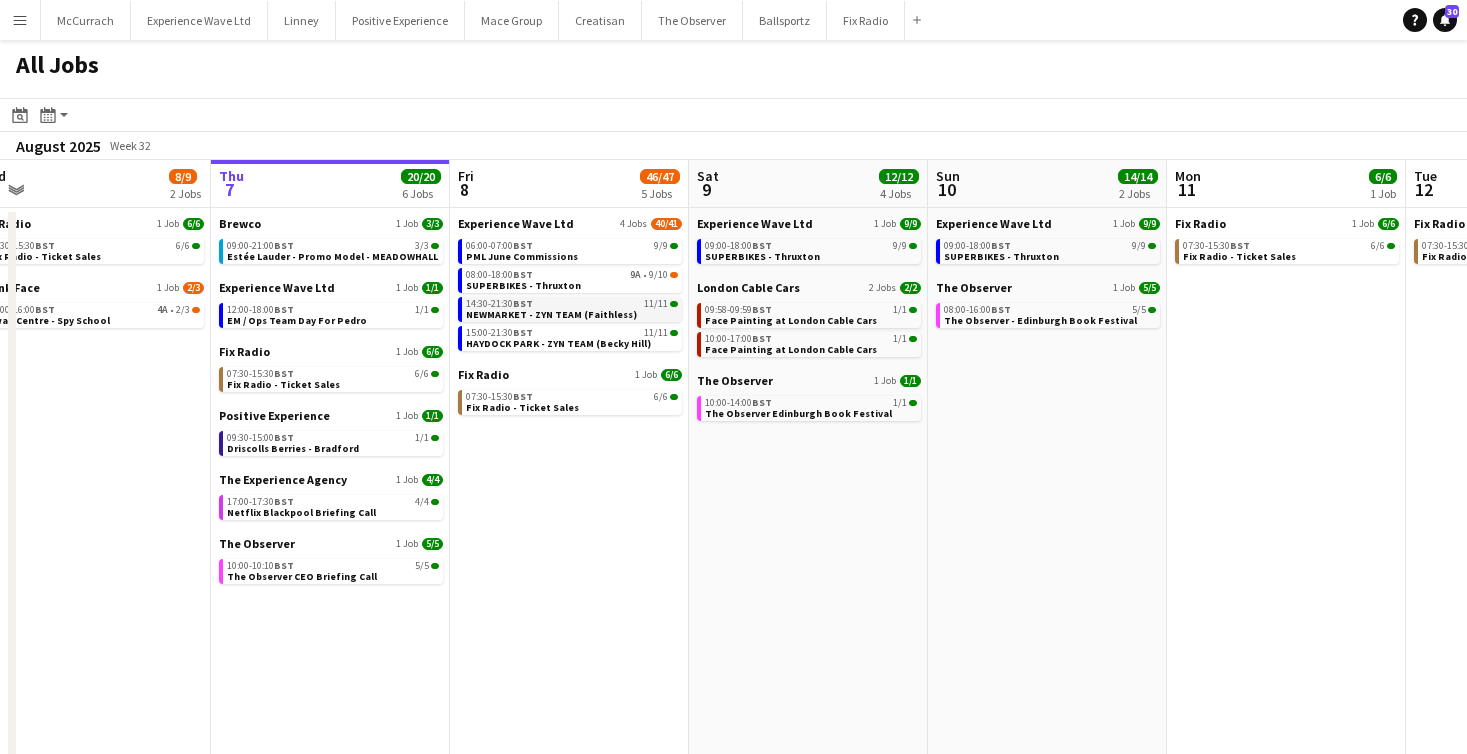 click on "NEWMARKET - ZYN TEAM (Faithless)" at bounding box center (551, 314) 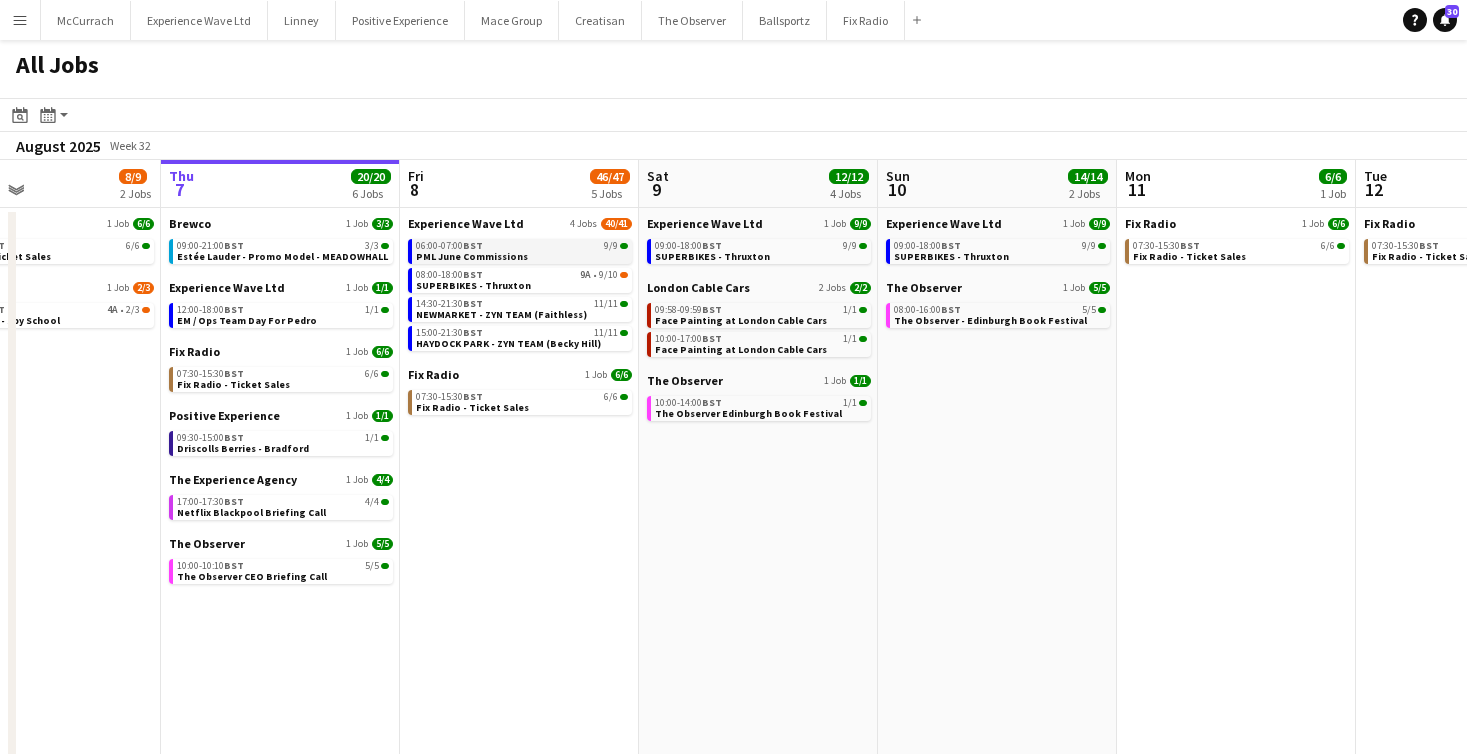 scroll, scrollTop: 0, scrollLeft: 799, axis: horizontal 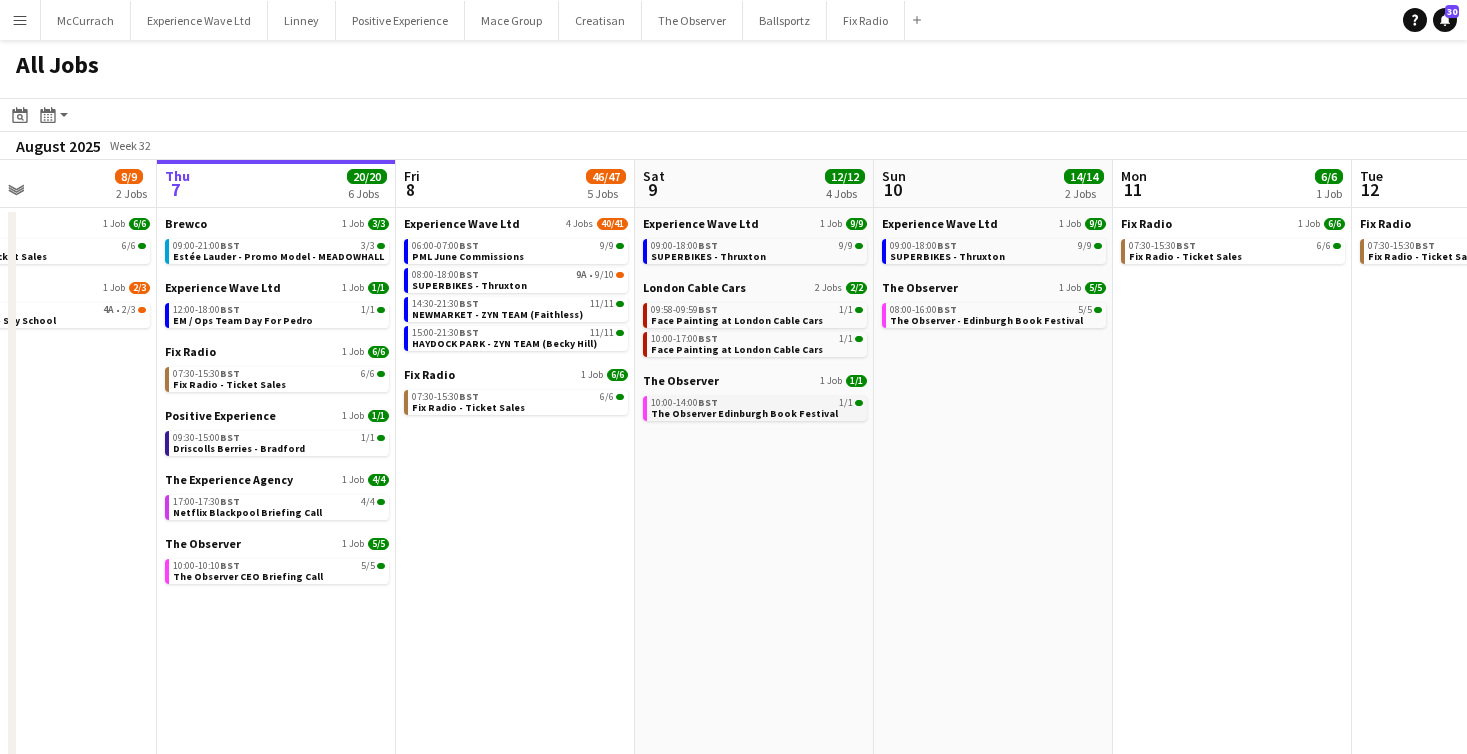 click on "The Observer Edinburgh Book Festival" at bounding box center [744, 413] 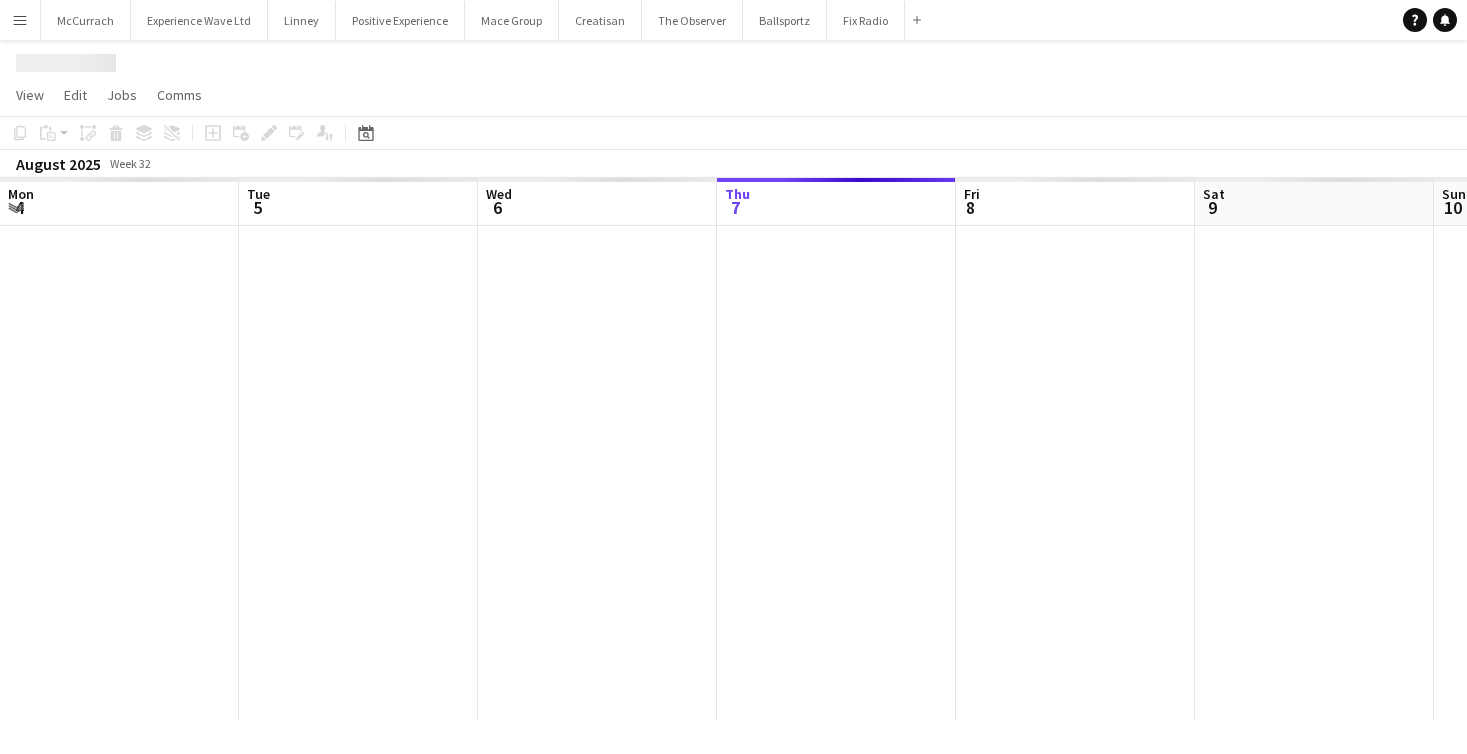 scroll, scrollTop: 0, scrollLeft: 0, axis: both 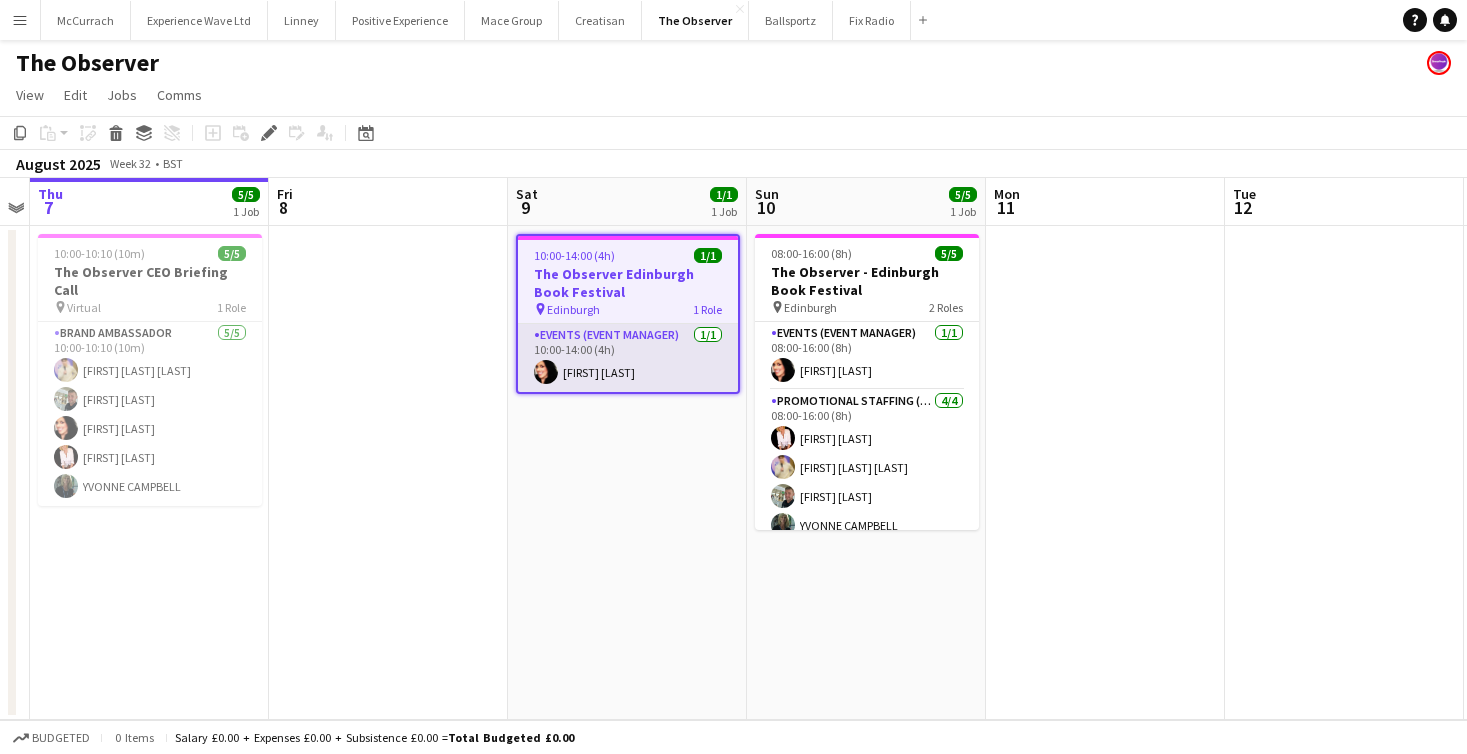 click on "Events (Event Manager)   1/1   10:00-14:00 (4h)
Jackie Rowan" at bounding box center [628, 358] 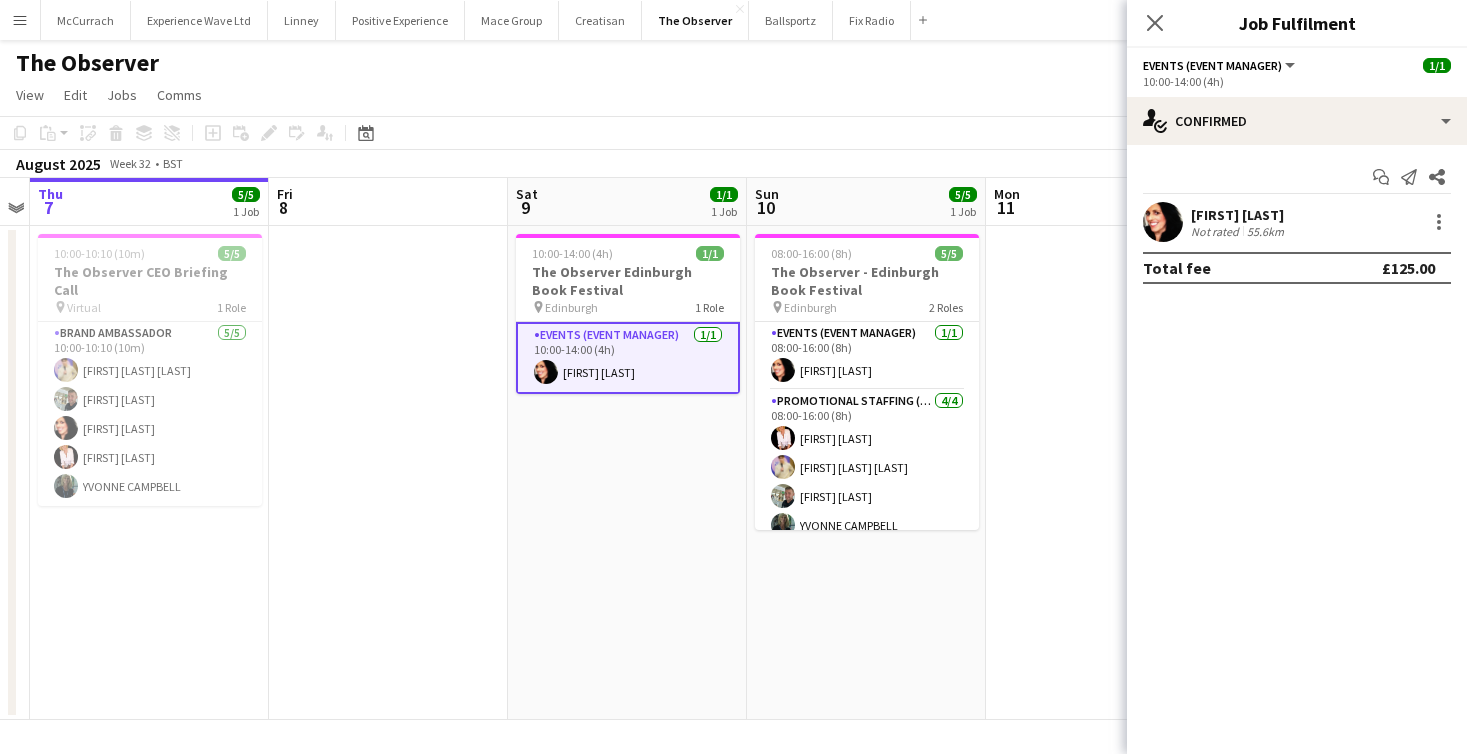 click at bounding box center (1163, 222) 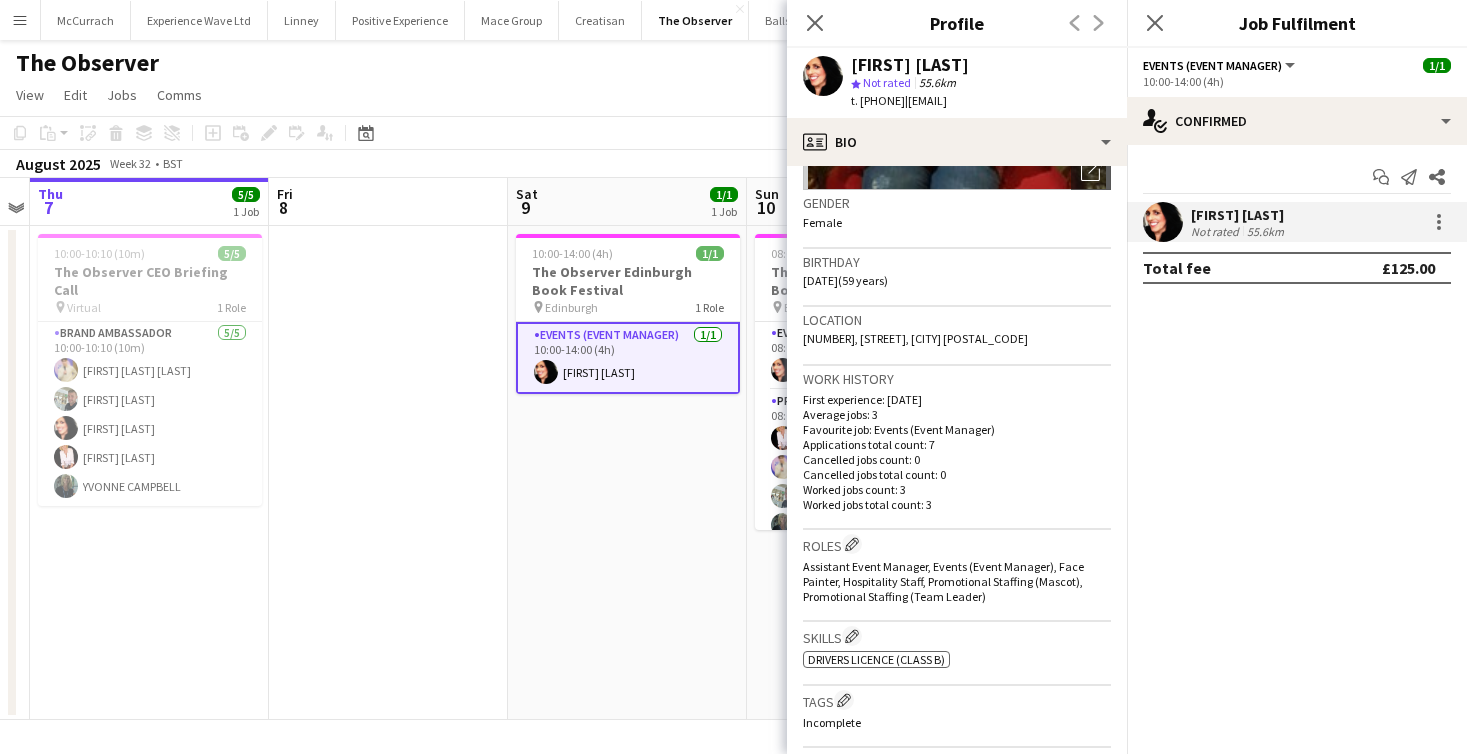 scroll, scrollTop: 299, scrollLeft: 0, axis: vertical 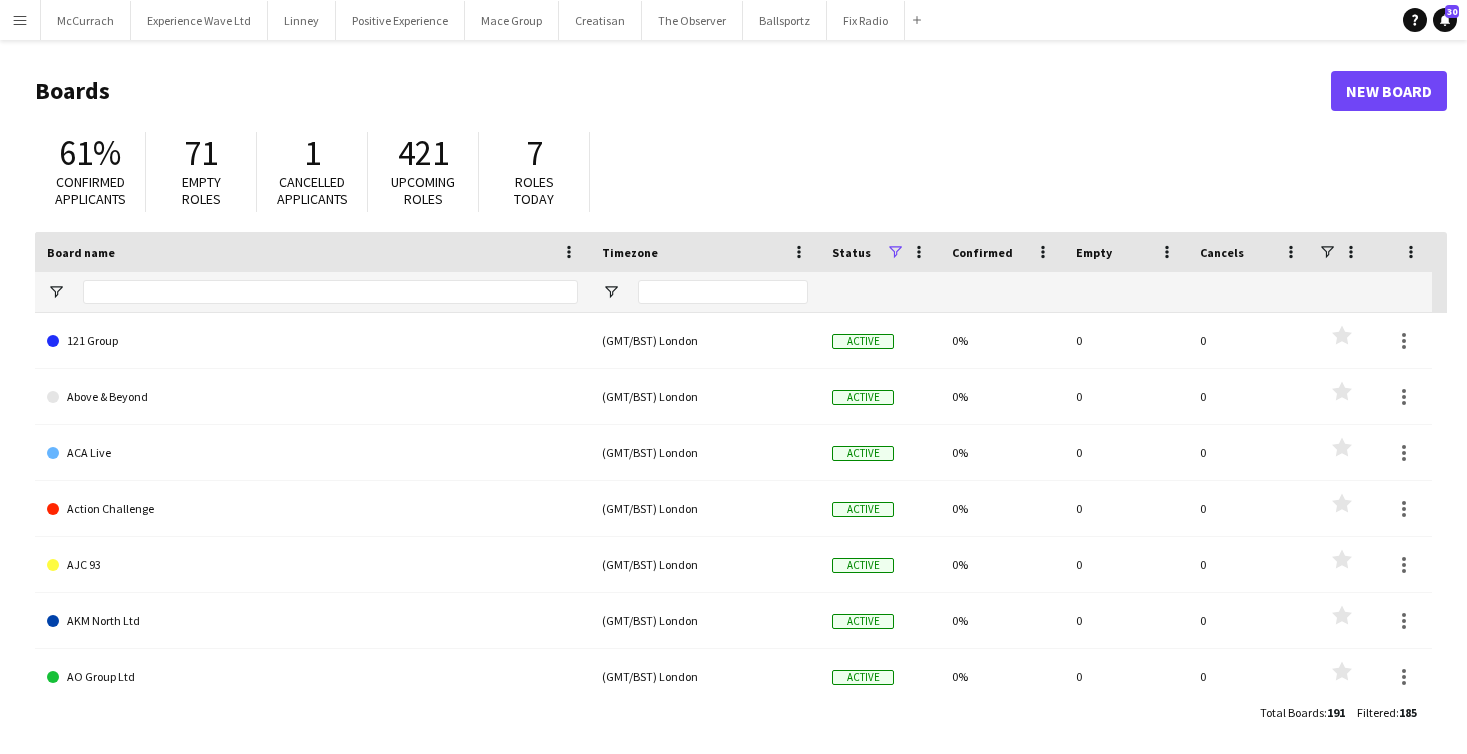 click on "Menu" at bounding box center (20, 20) 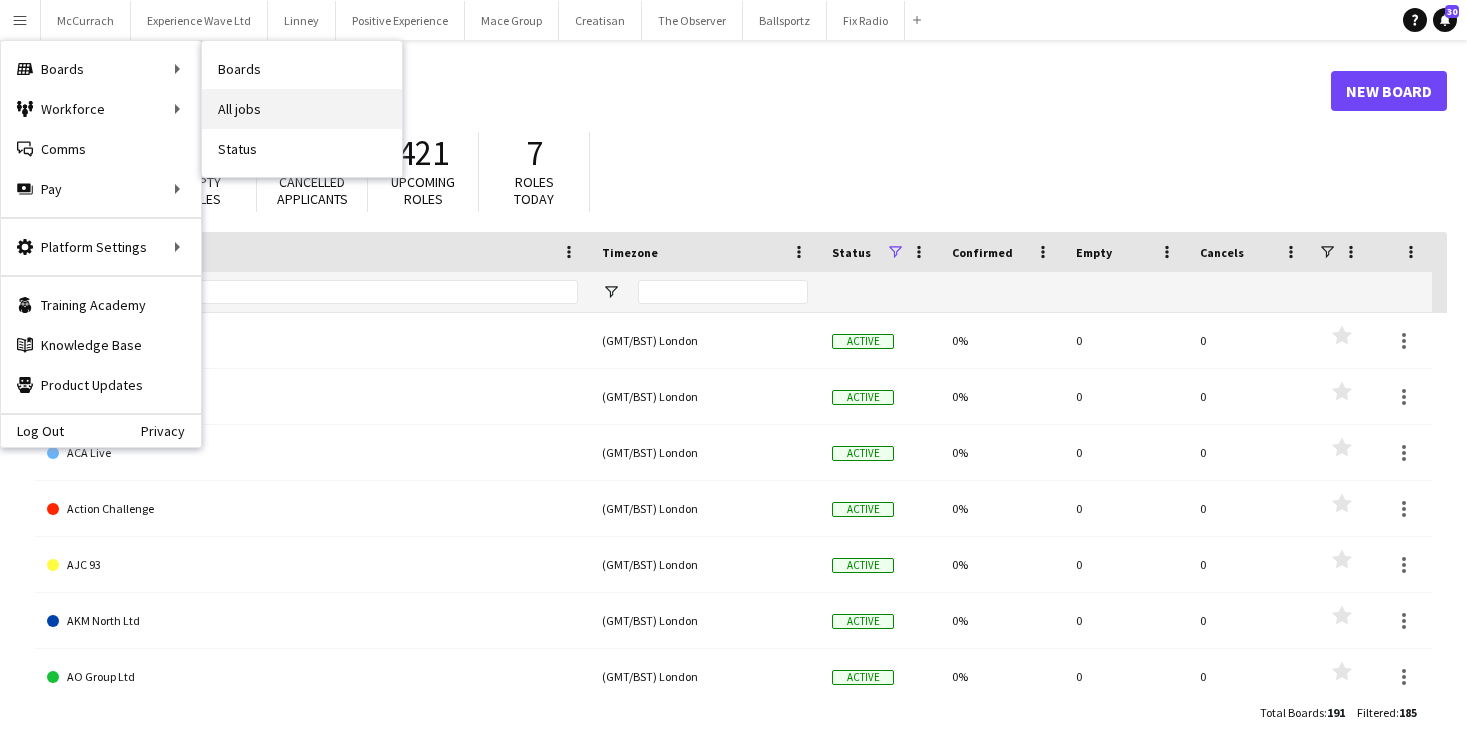 click on "All jobs" at bounding box center [302, 109] 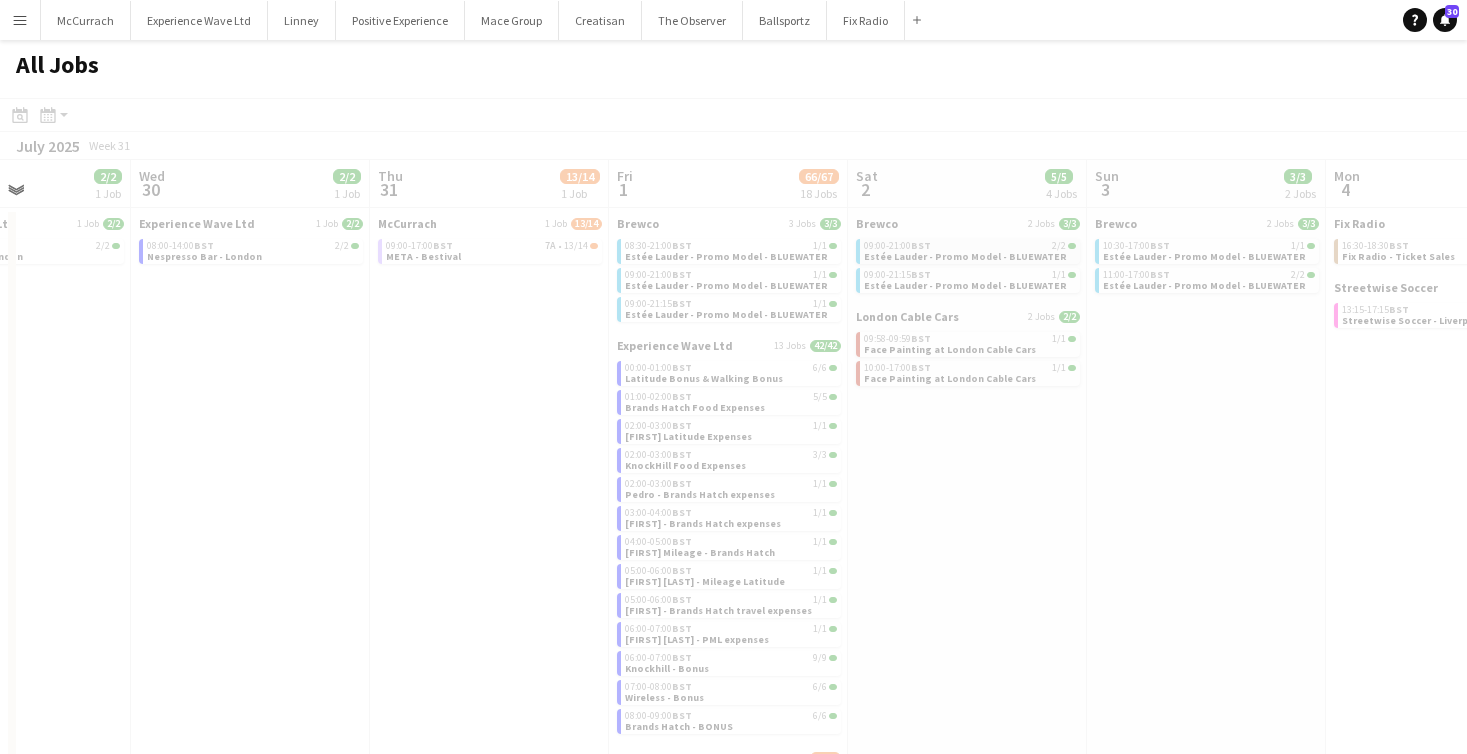 scroll, scrollTop: 0, scrollLeft: 536, axis: horizontal 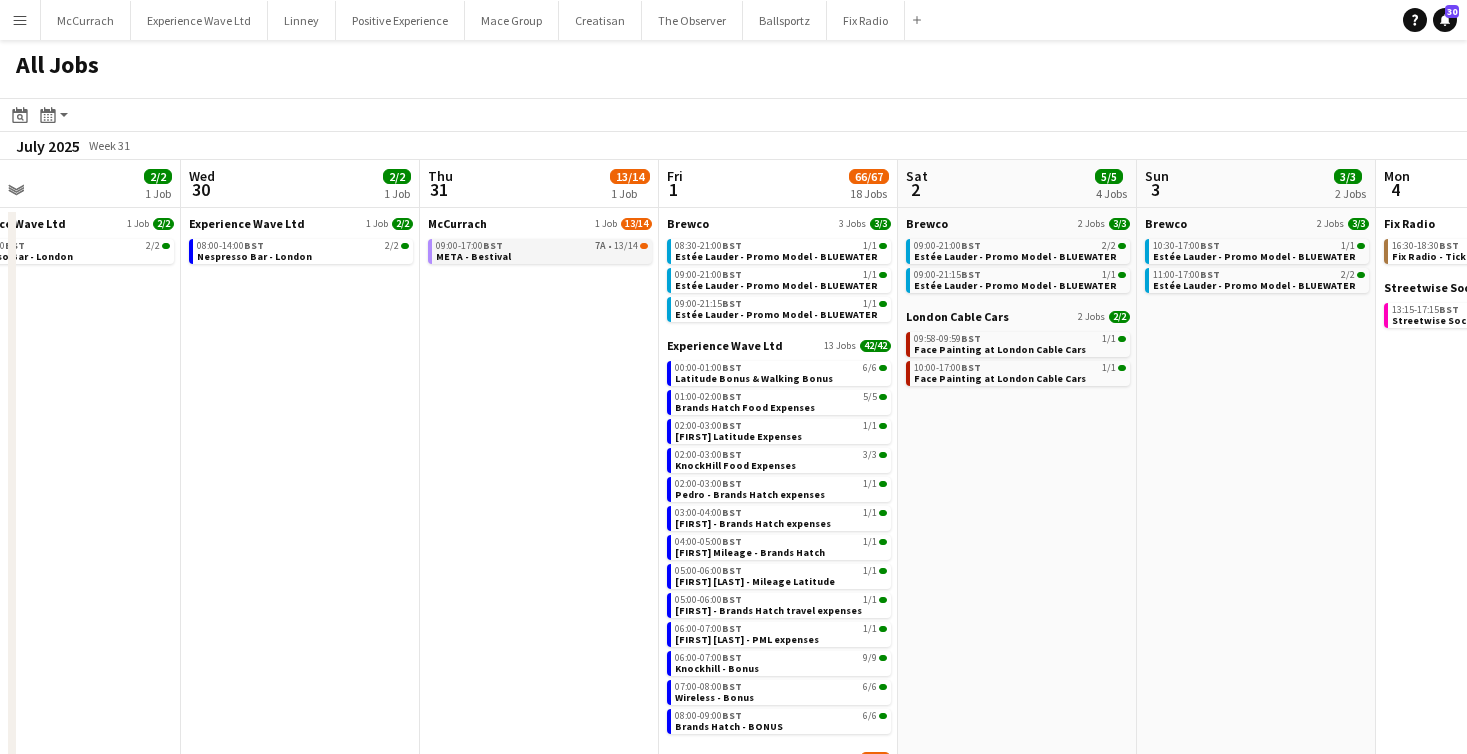 click on "09:00-17:00    BST   7A   •   13/14" at bounding box center (542, 246) 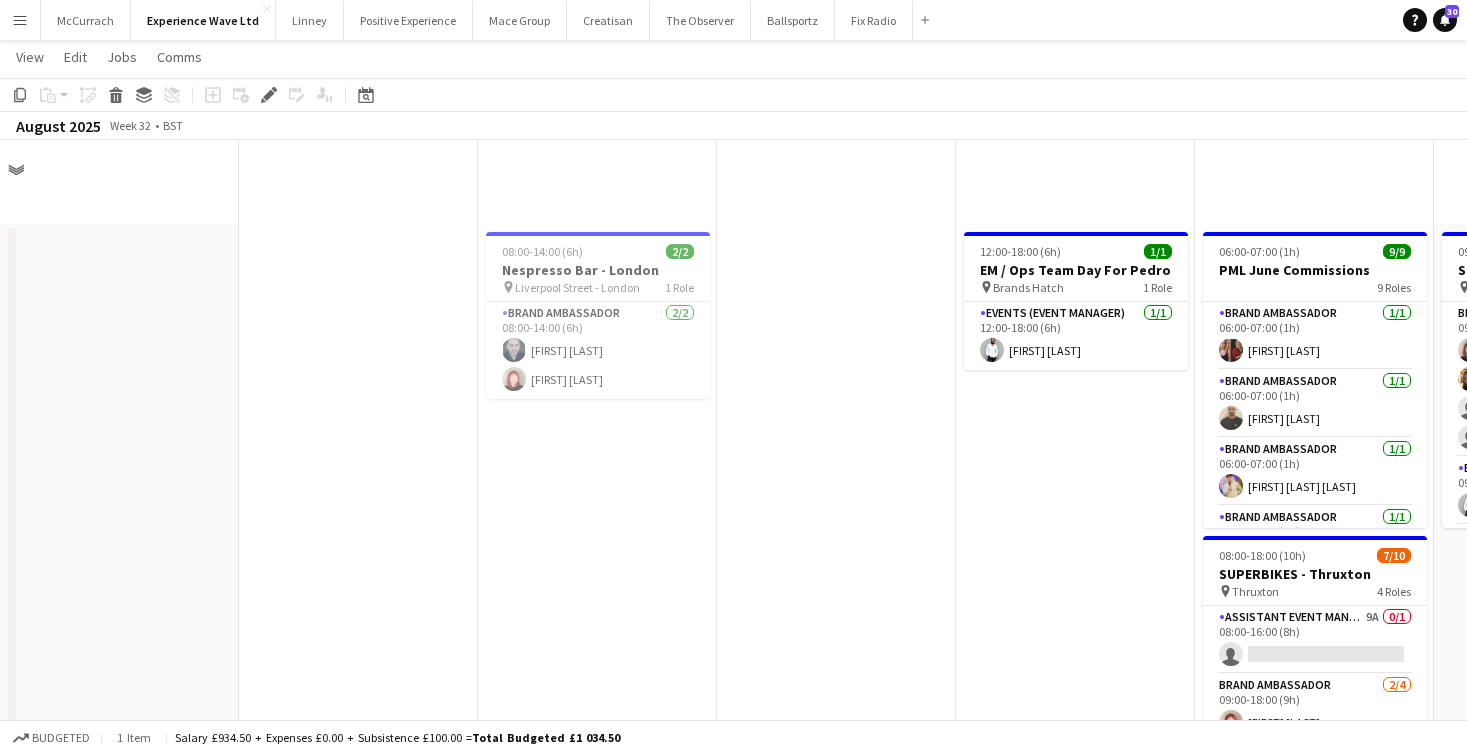 scroll, scrollTop: 584, scrollLeft: 0, axis: vertical 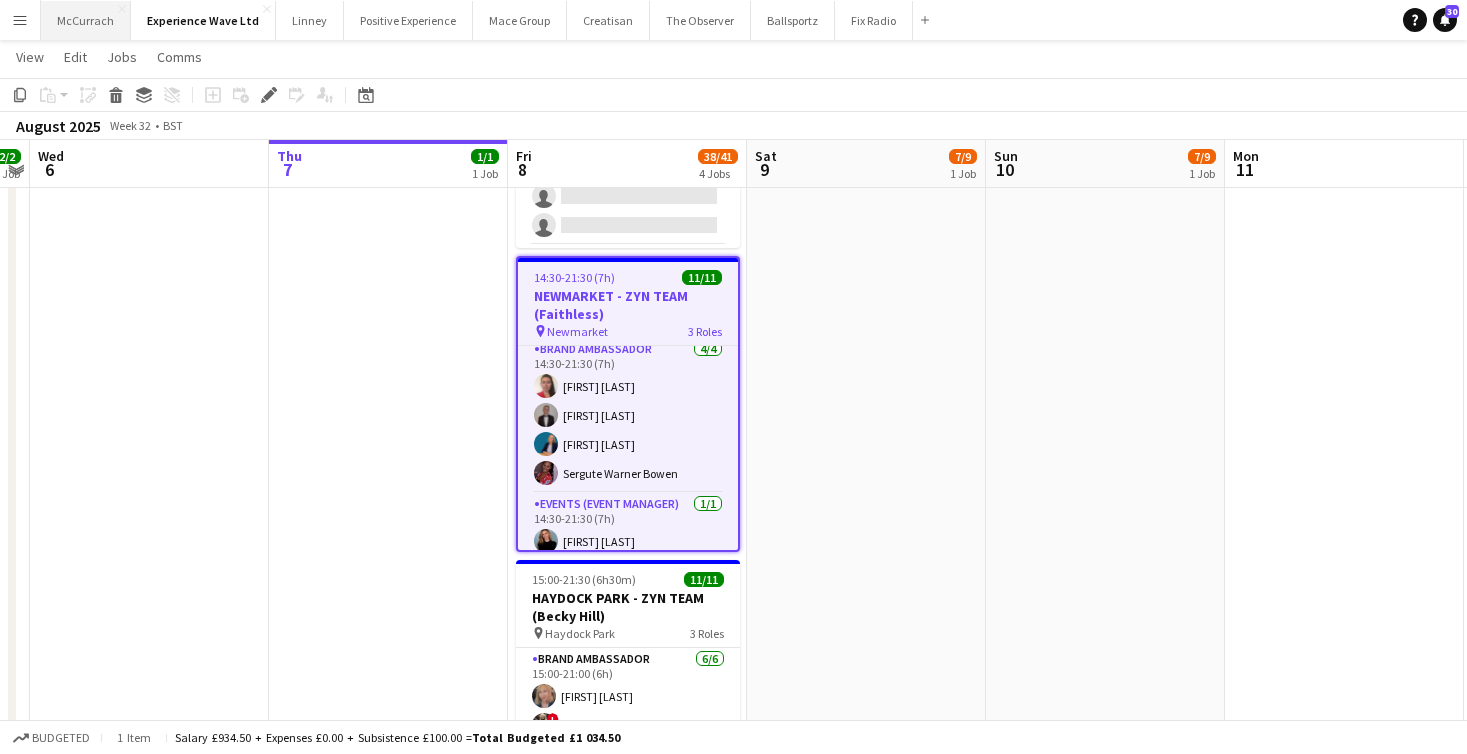 click on "[LAST]
Close" at bounding box center [86, 20] 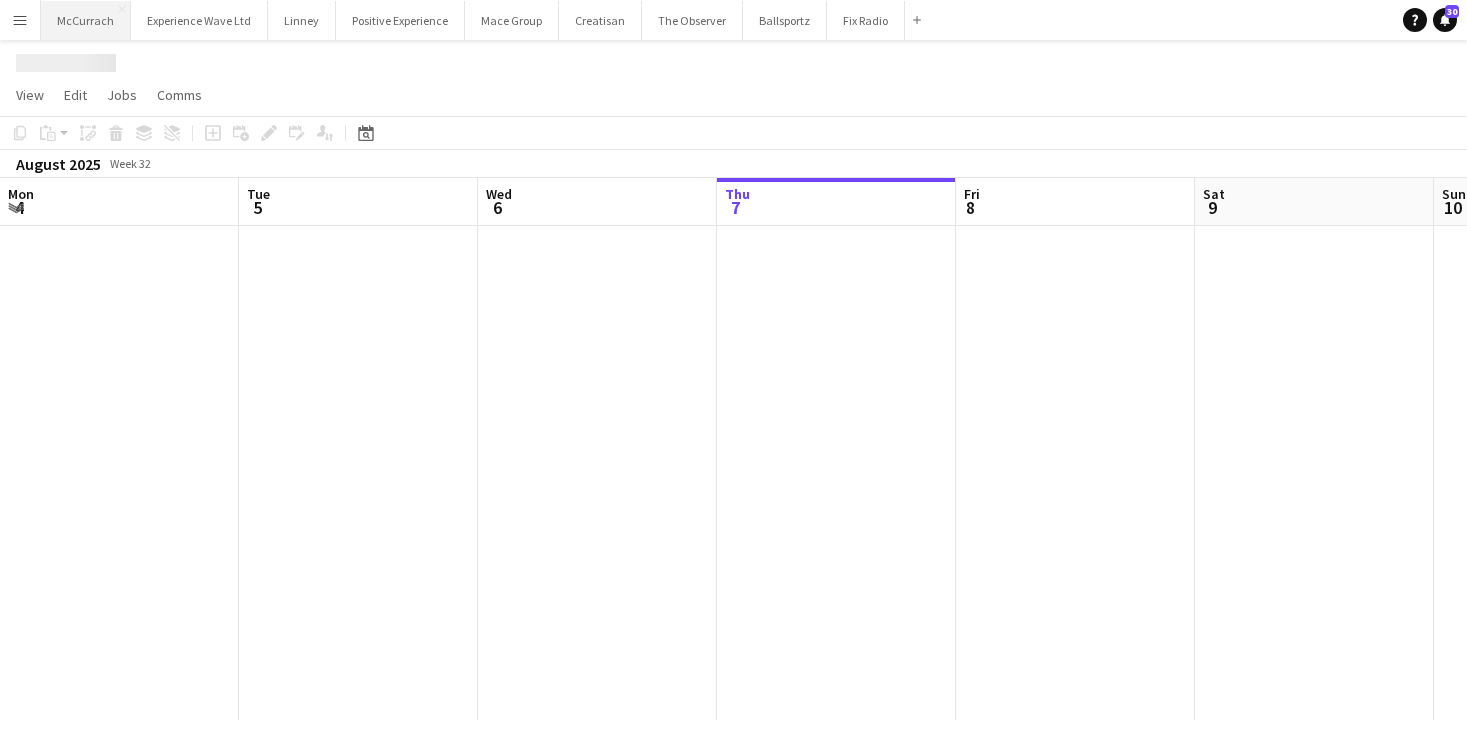scroll, scrollTop: 0, scrollLeft: 0, axis: both 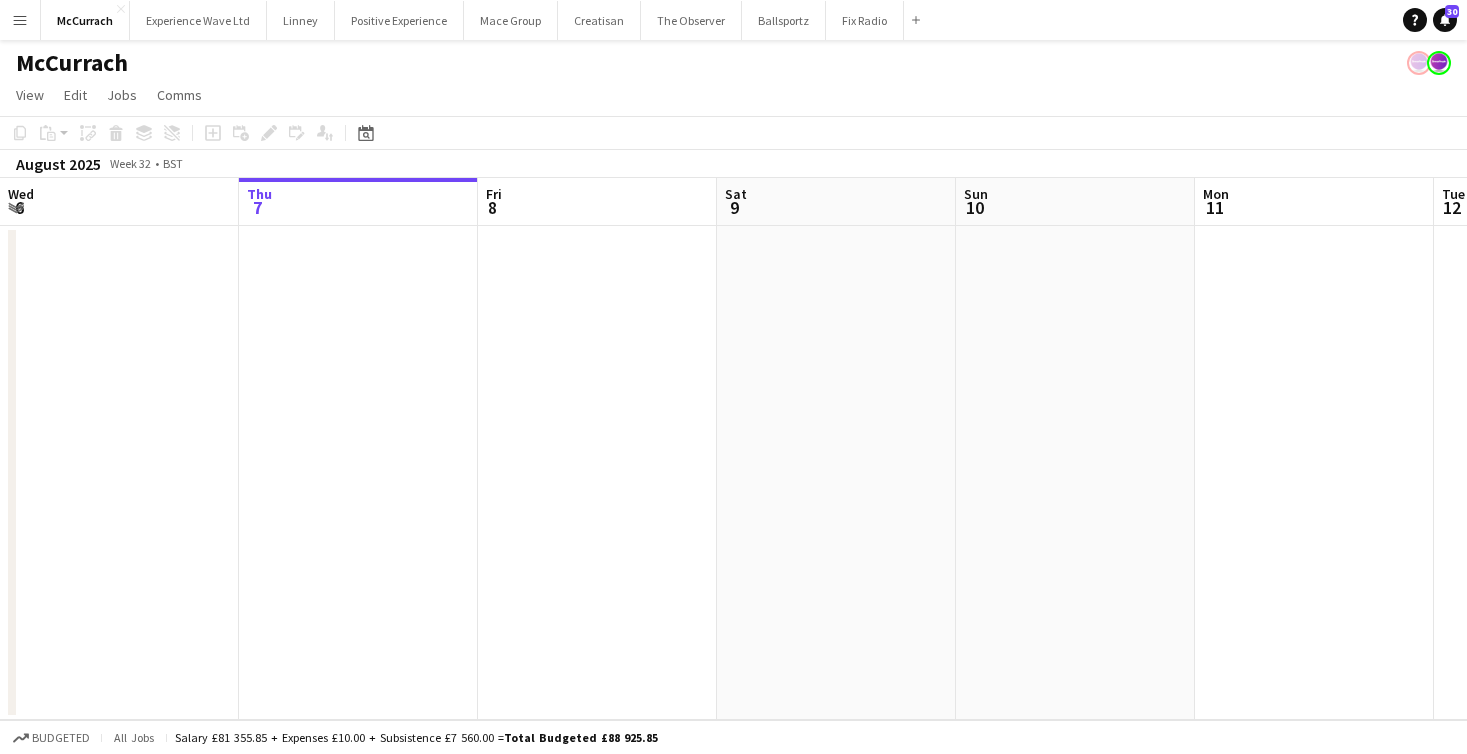click on "Menu" at bounding box center [20, 20] 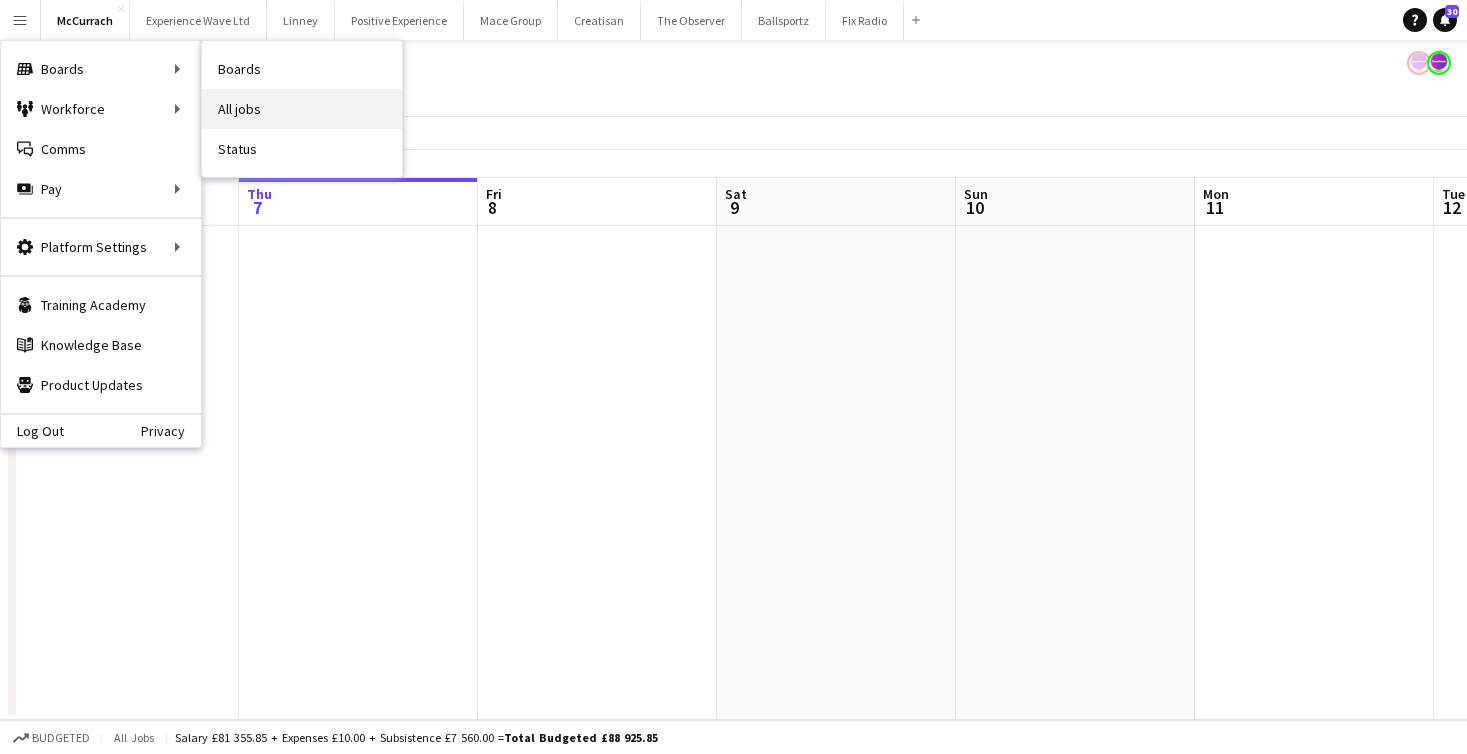 click on "All jobs" at bounding box center [302, 109] 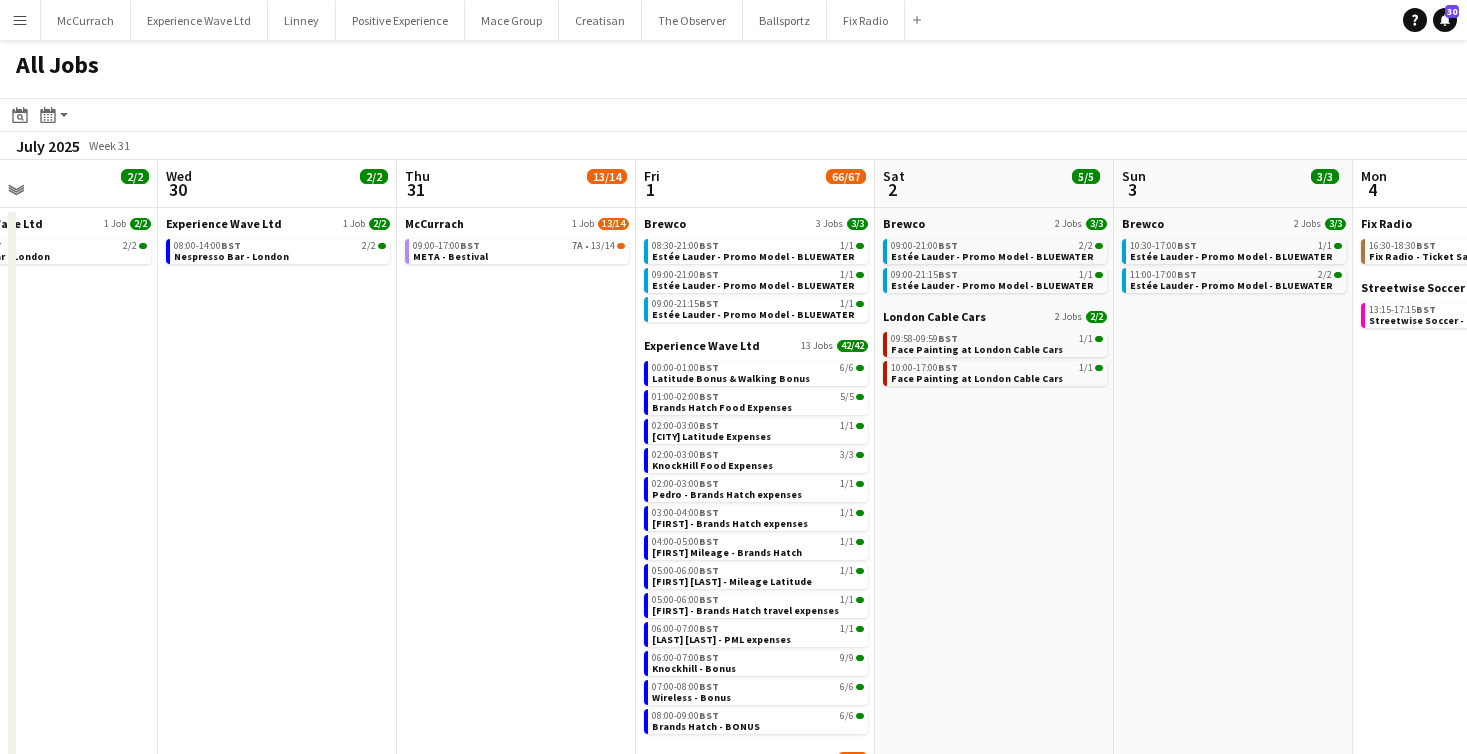 scroll, scrollTop: 0, scrollLeft: 556, axis: horizontal 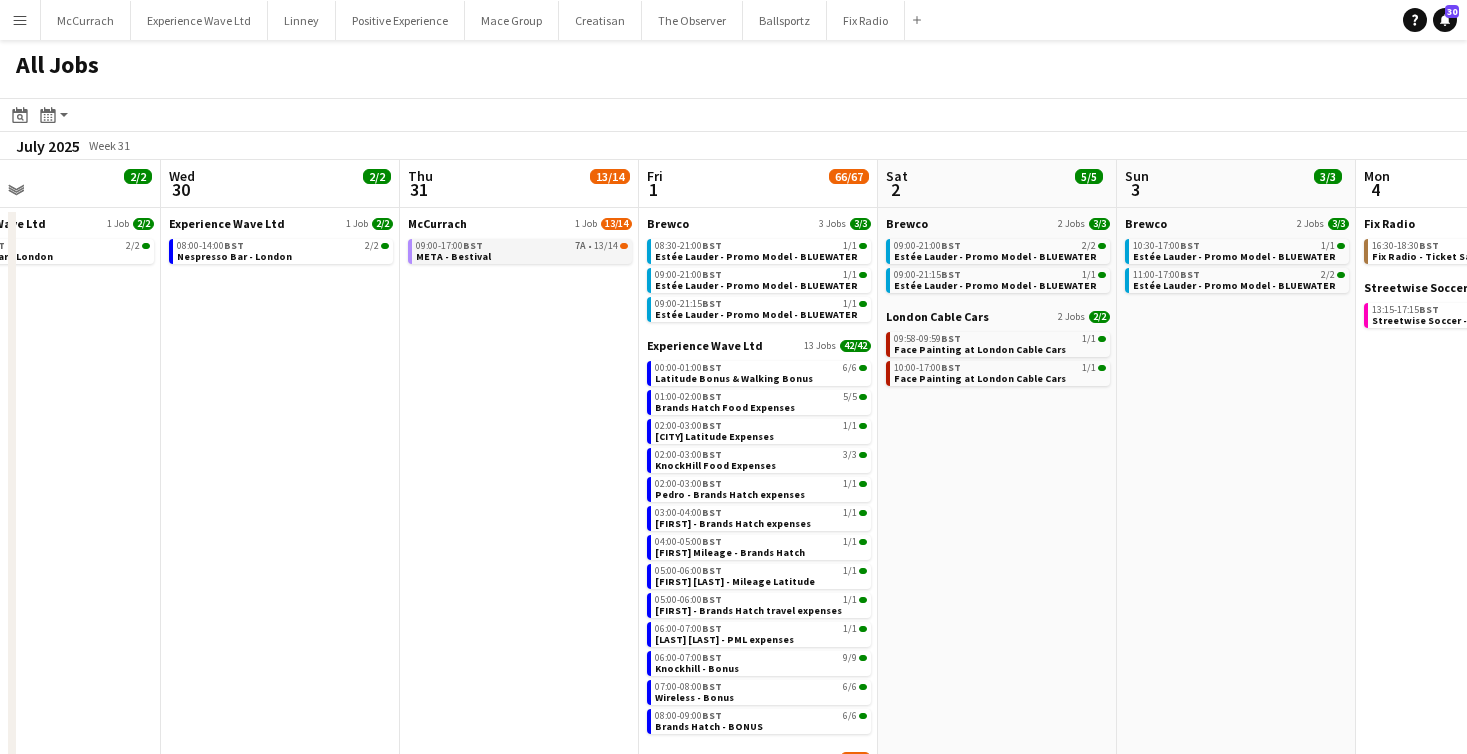 click on "09:00-17:00    BST   7A   •   13/14   META - Bestival" at bounding box center (522, 250) 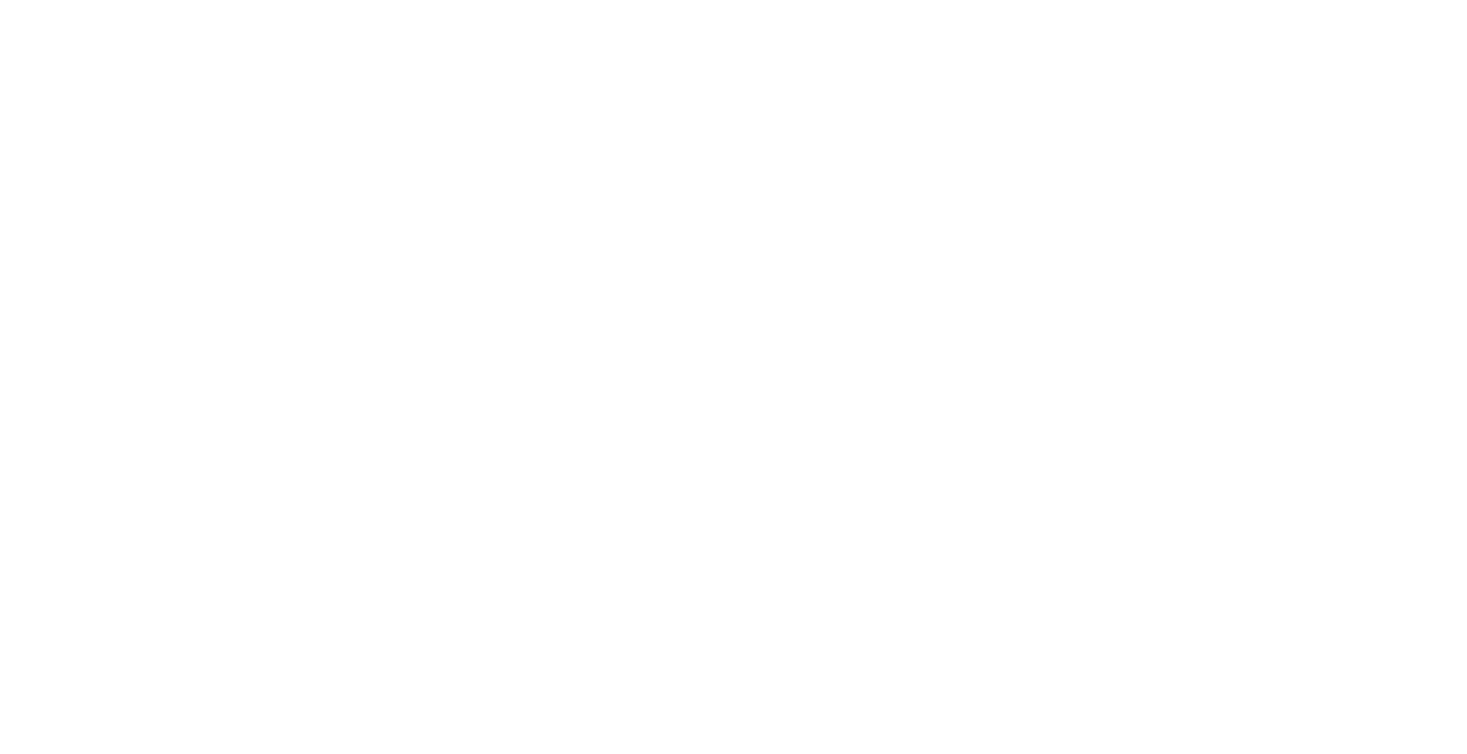 scroll, scrollTop: 0, scrollLeft: 0, axis: both 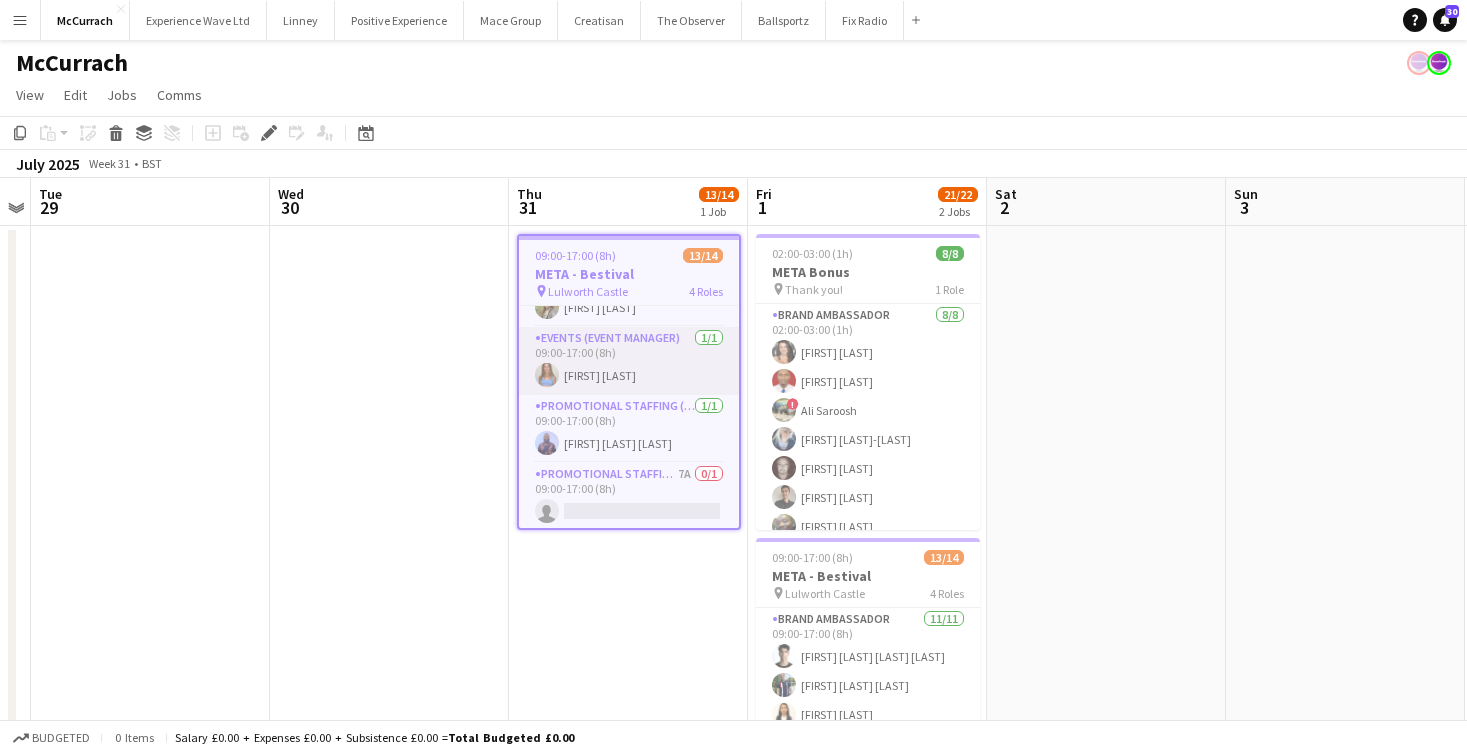 click on "Events (Event Manager)   1/1   09:00-17:00 (8h)
[FIRST] [LAST]" at bounding box center (629, 361) 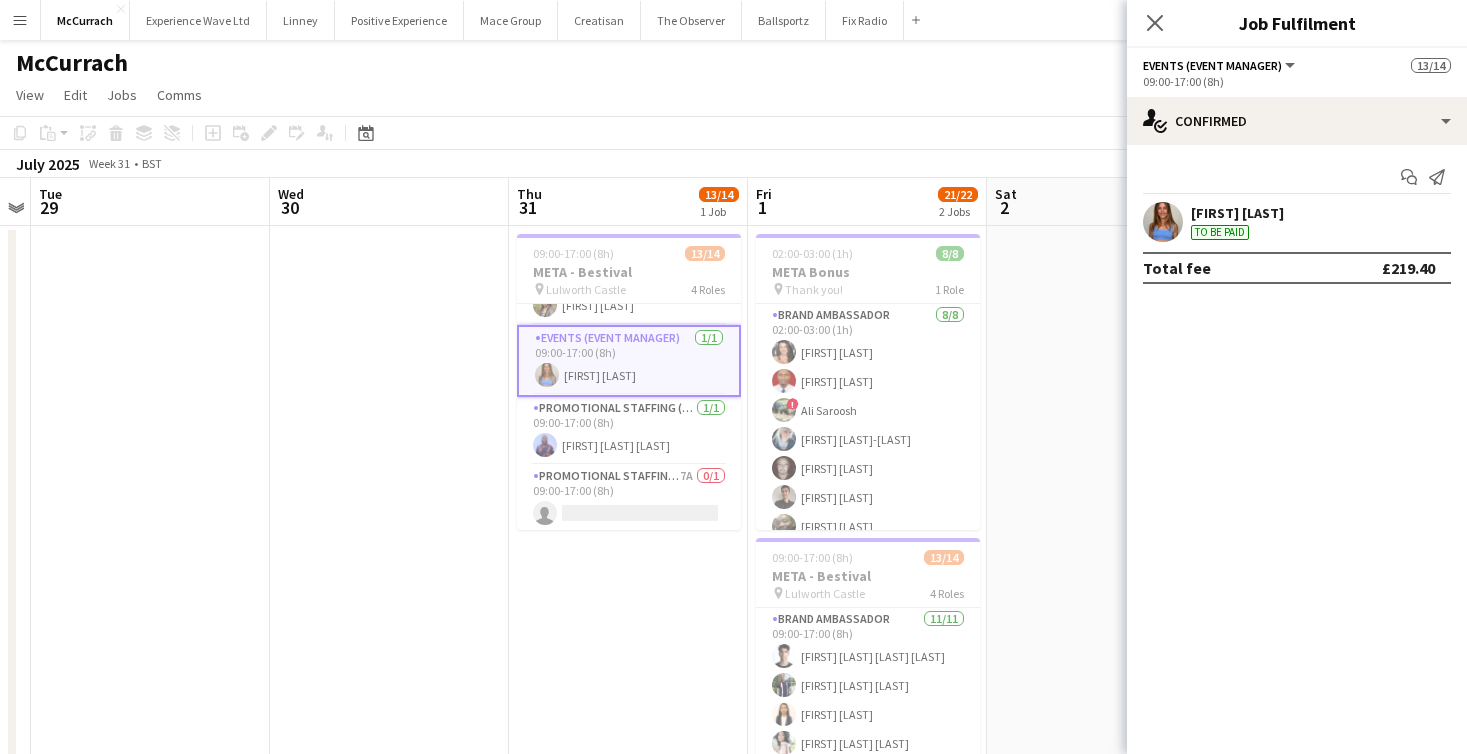 click on "[FIRST] [LAST]" at bounding box center [1237, 213] 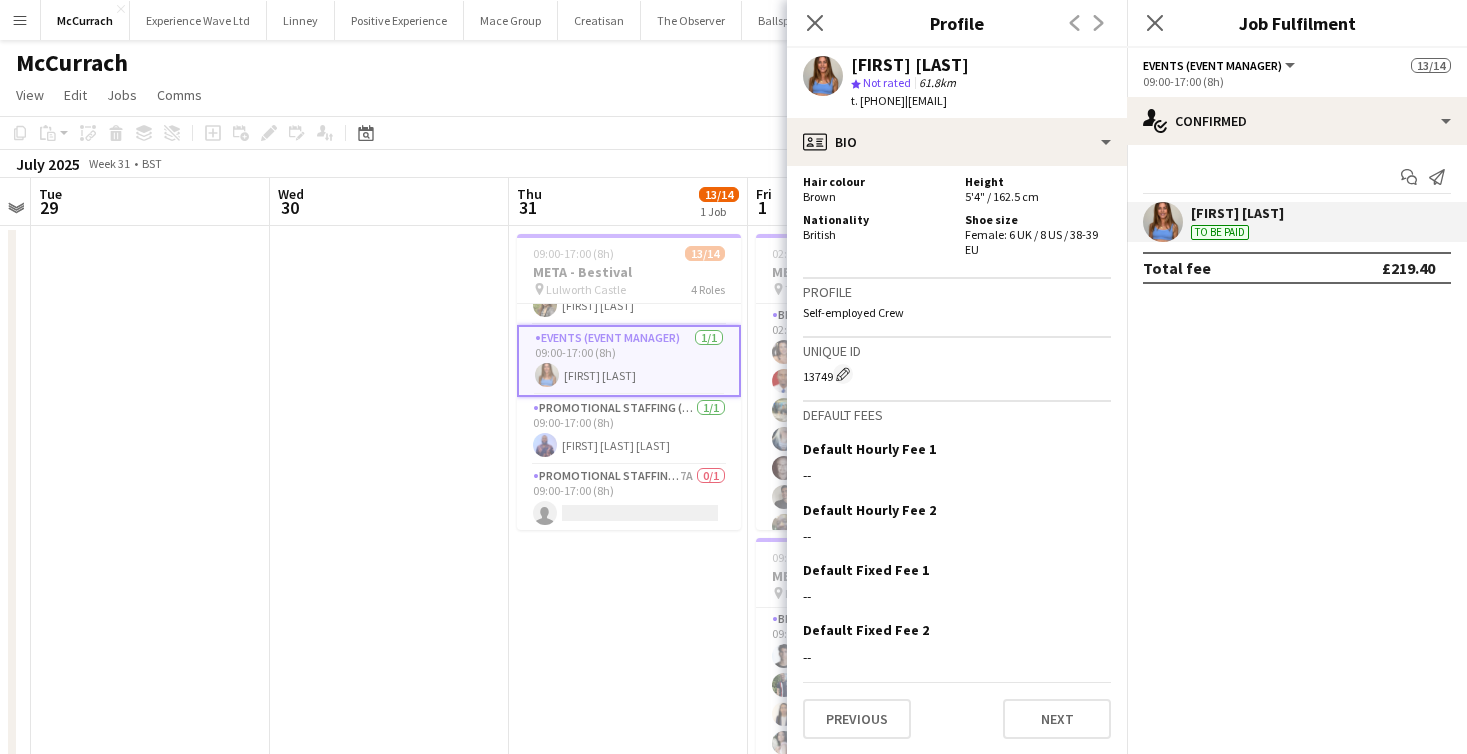 scroll, scrollTop: 1090, scrollLeft: 0, axis: vertical 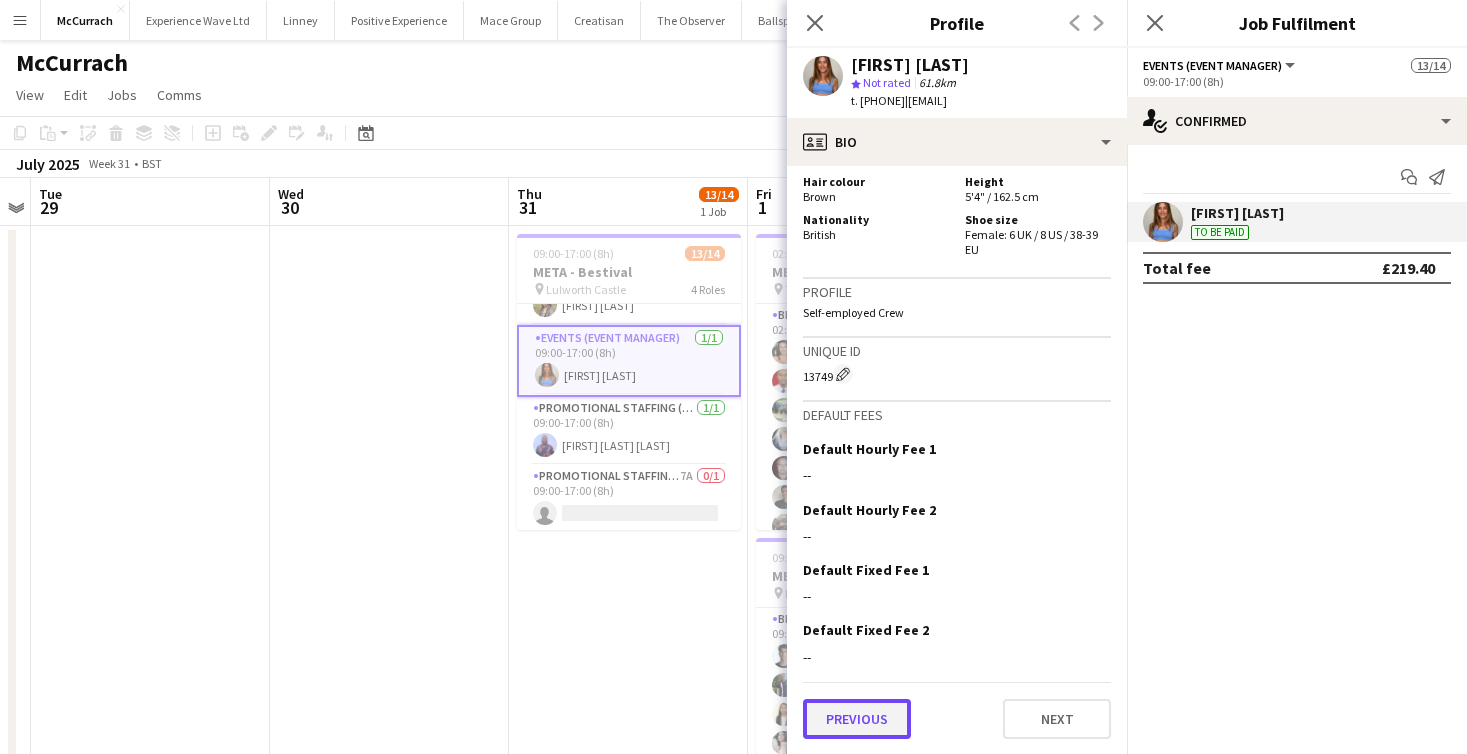 click on "Previous" 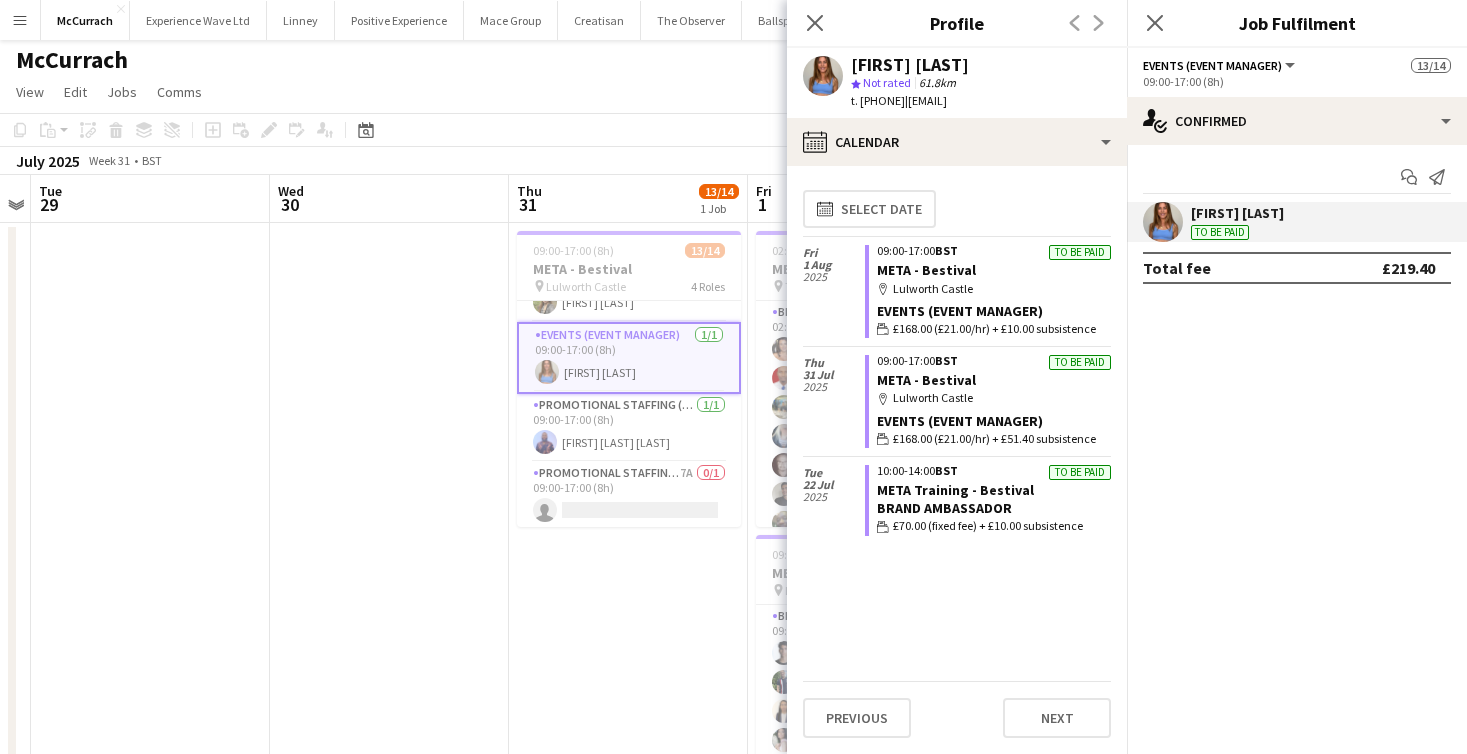 scroll, scrollTop: 0, scrollLeft: 0, axis: both 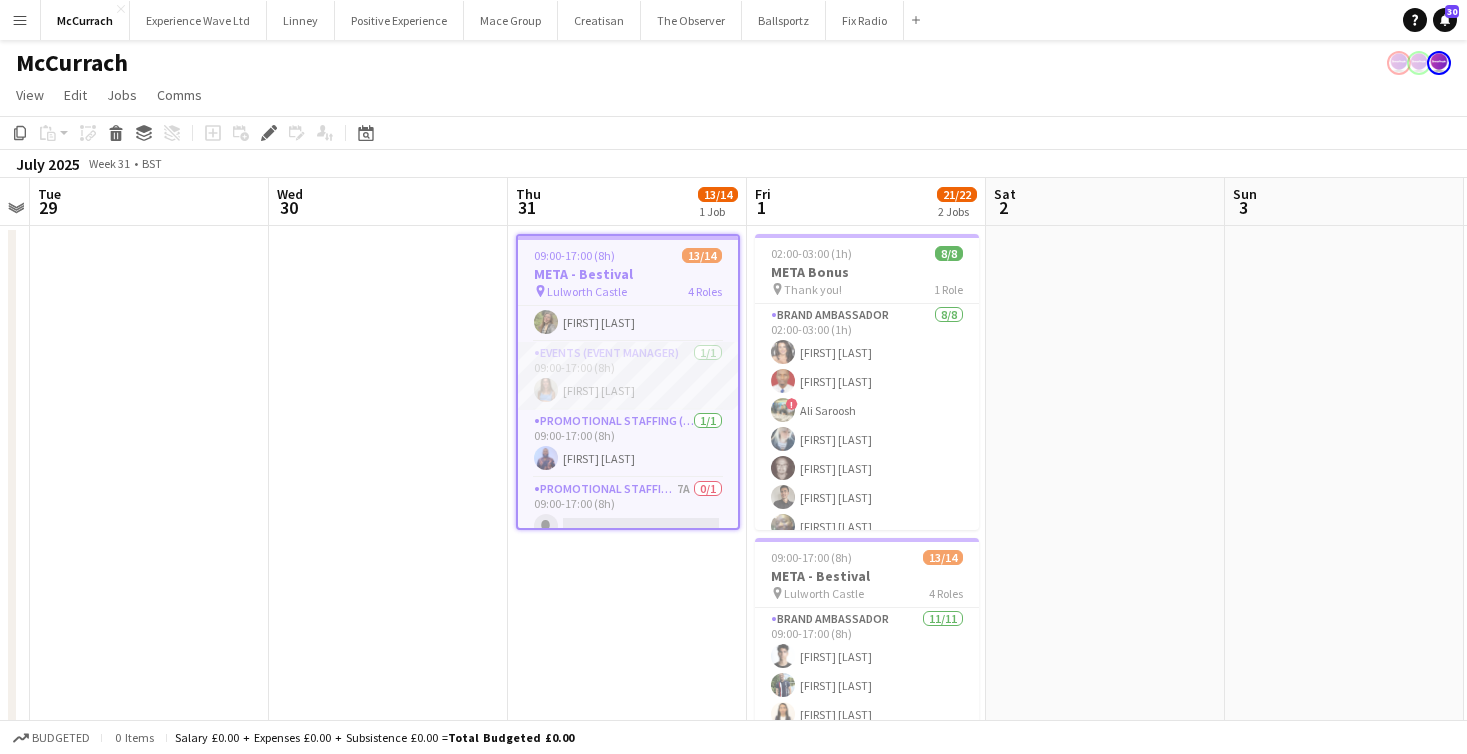 click on "Events (Event Manager)   1/1   09:00-17:00 (8h)
Lucy Carpenter" at bounding box center (628, 376) 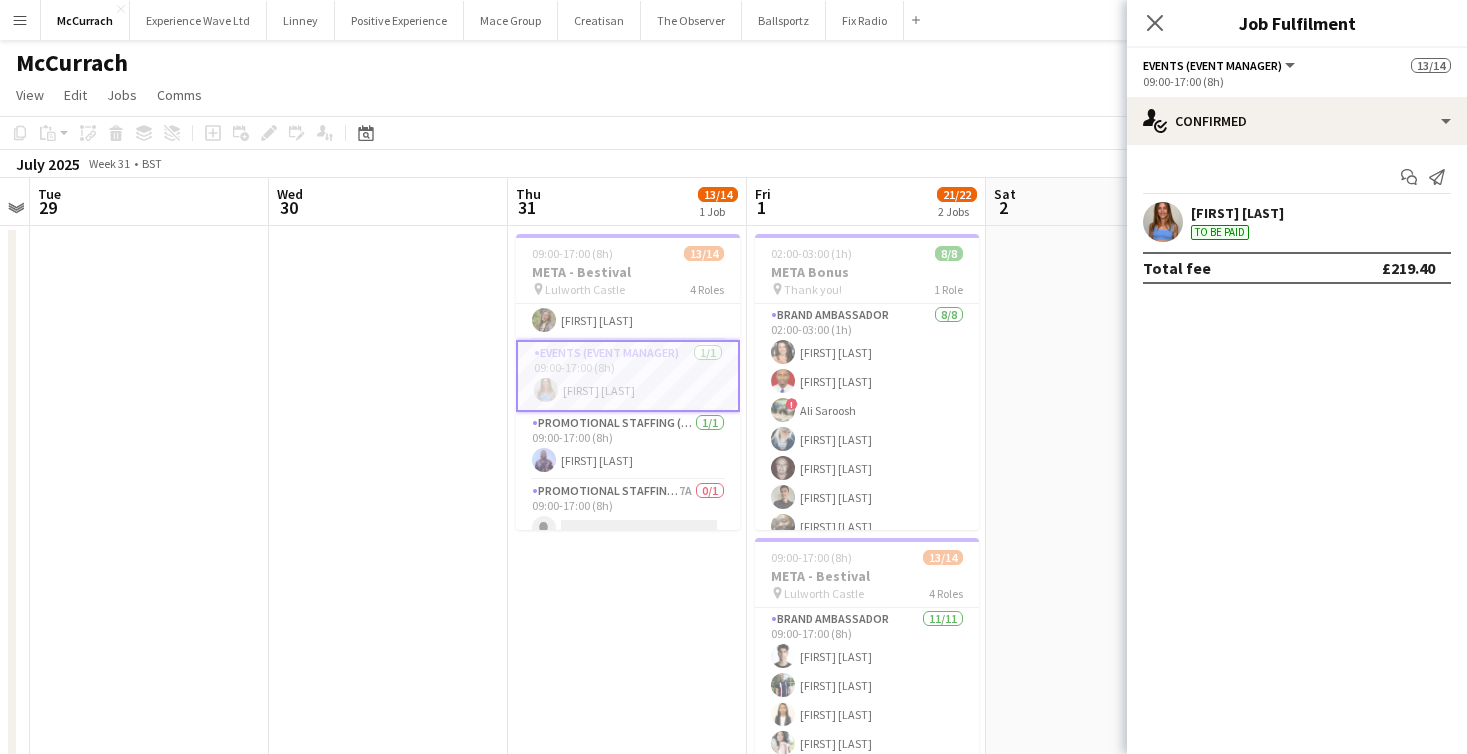 click at bounding box center (1105, 642) 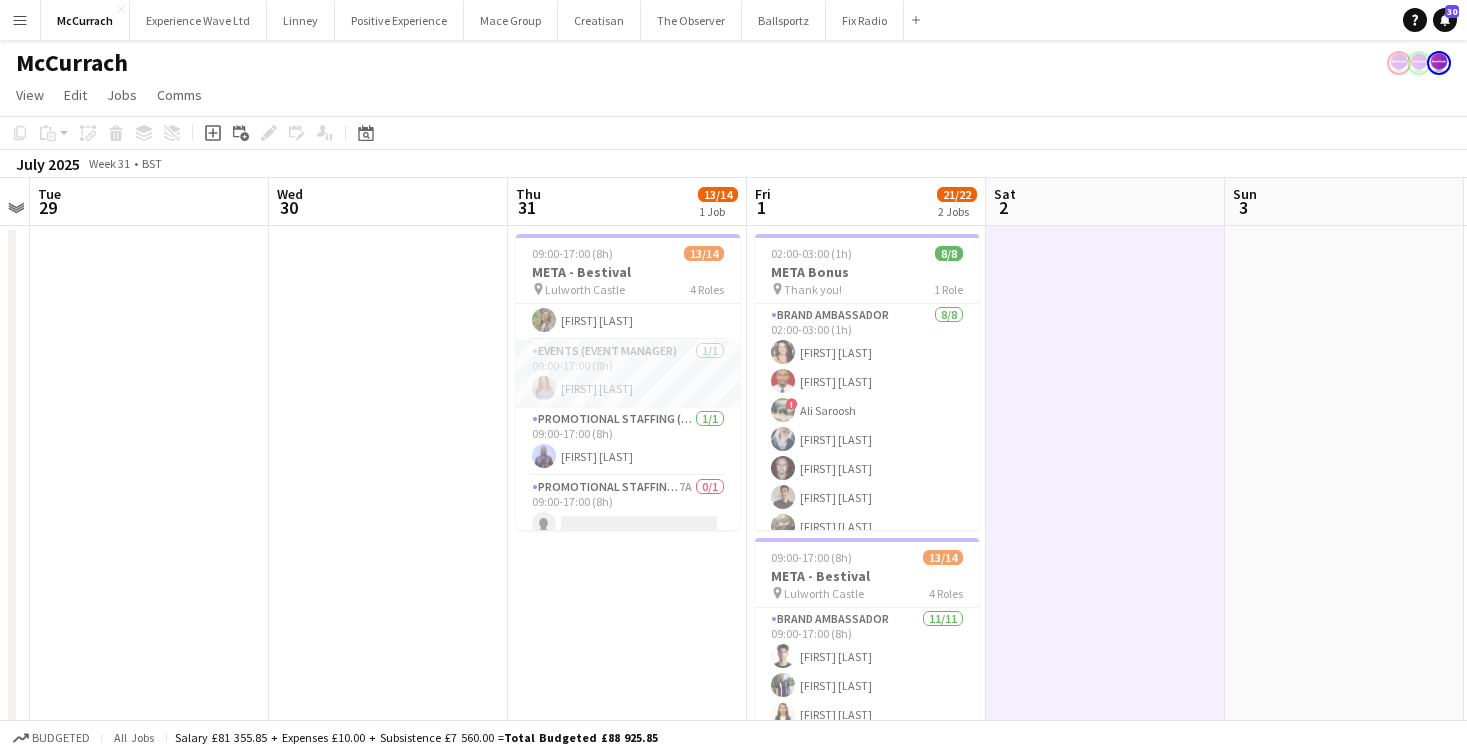 click on "Events (Event Manager)   1/1   09:00-17:00 (8h)
[FIRST] [LAST]" at bounding box center (628, 374) 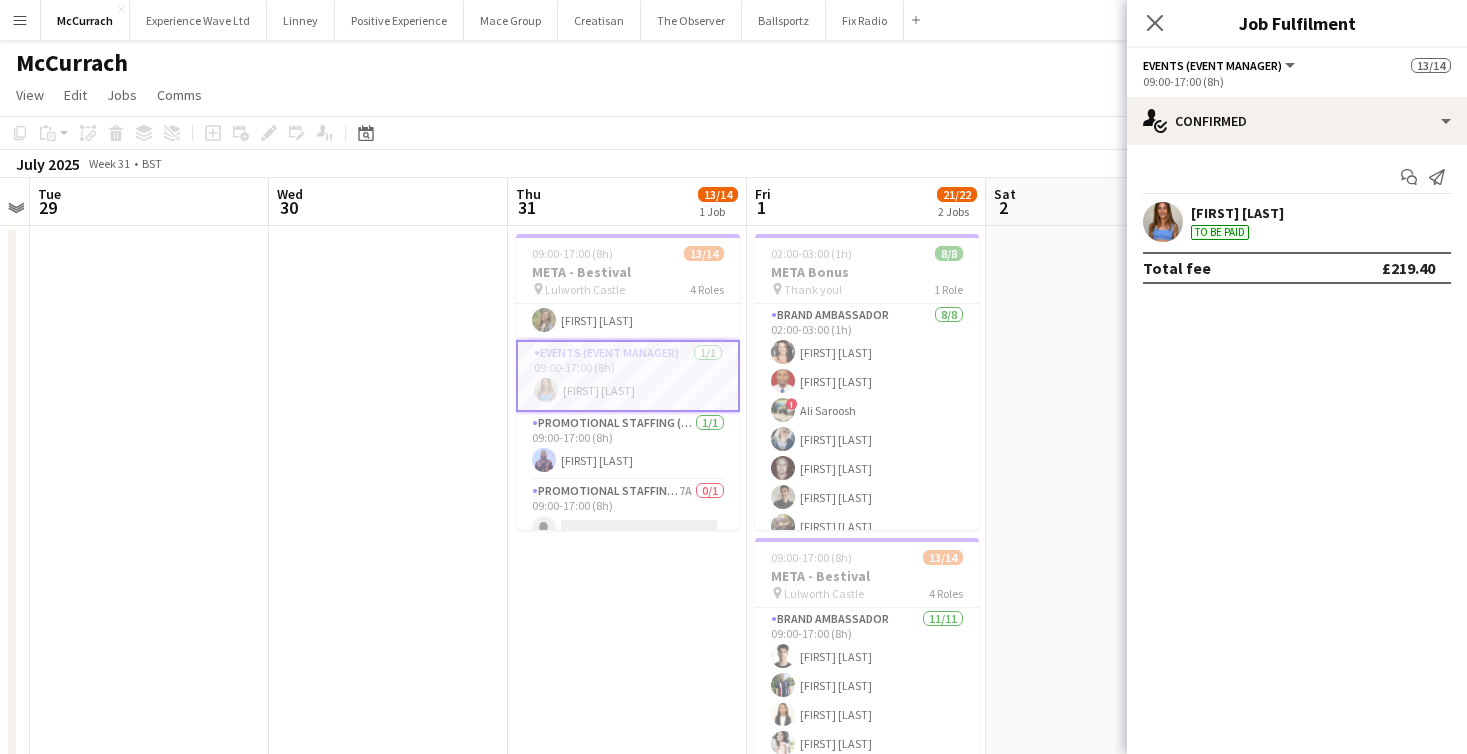 click on "Lucy Carpenter   To be paid" at bounding box center [1237, 222] 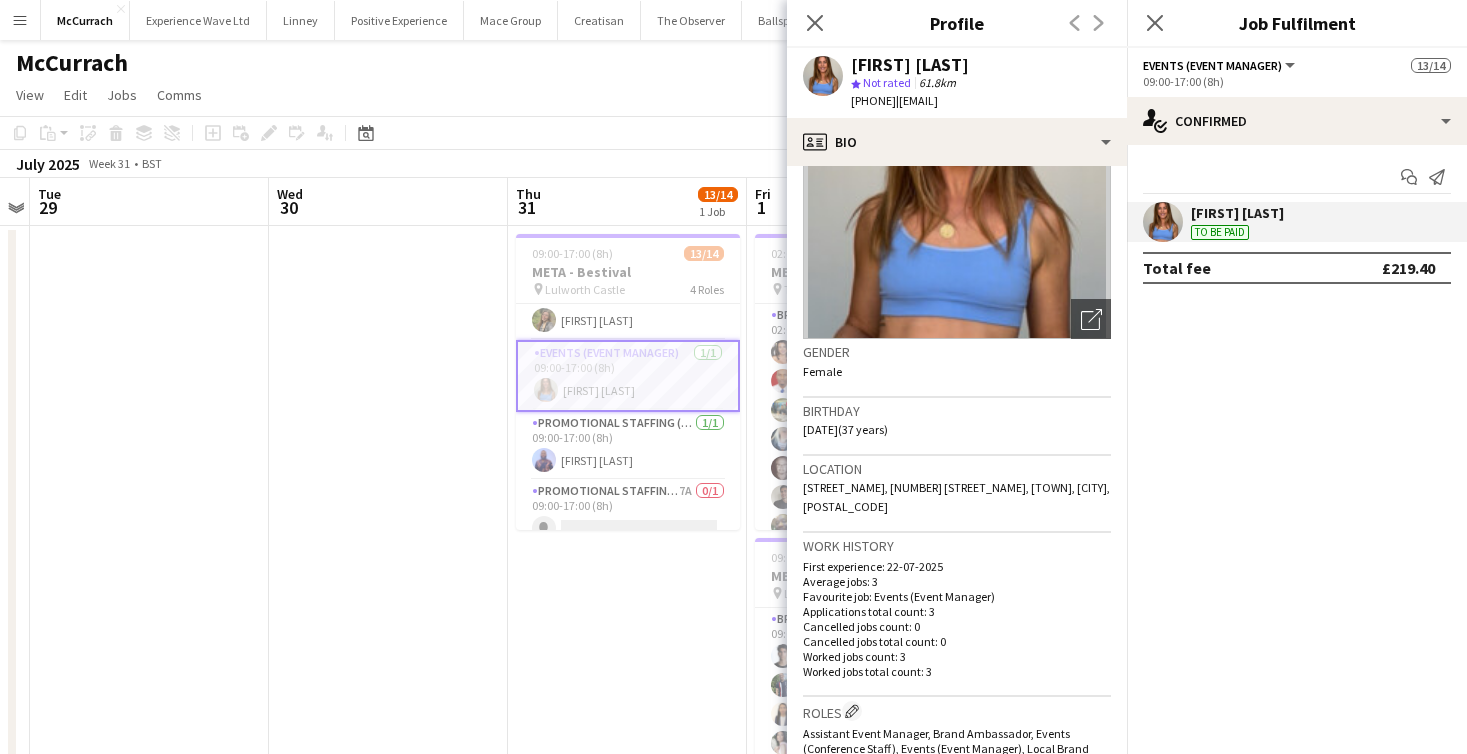 scroll, scrollTop: 0, scrollLeft: 0, axis: both 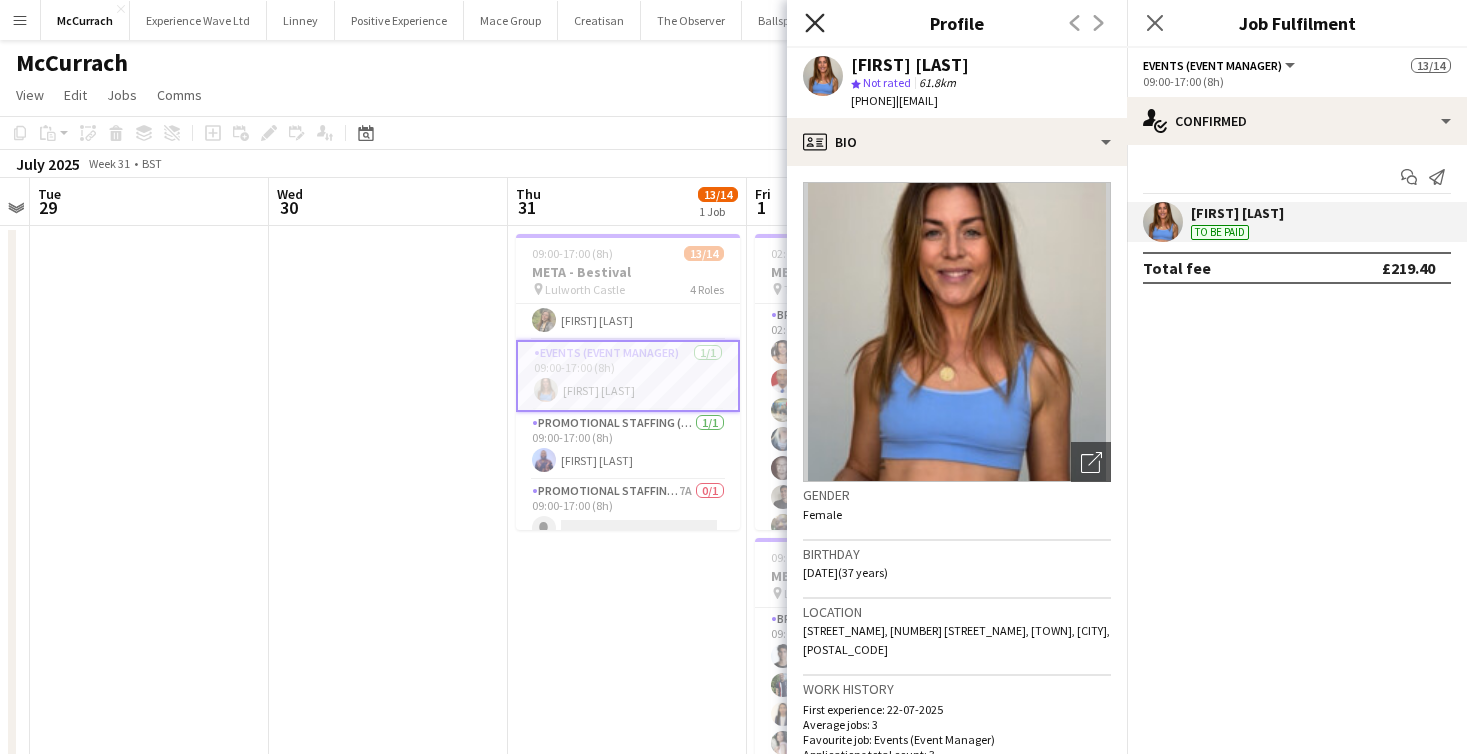 click on "Close pop-in" 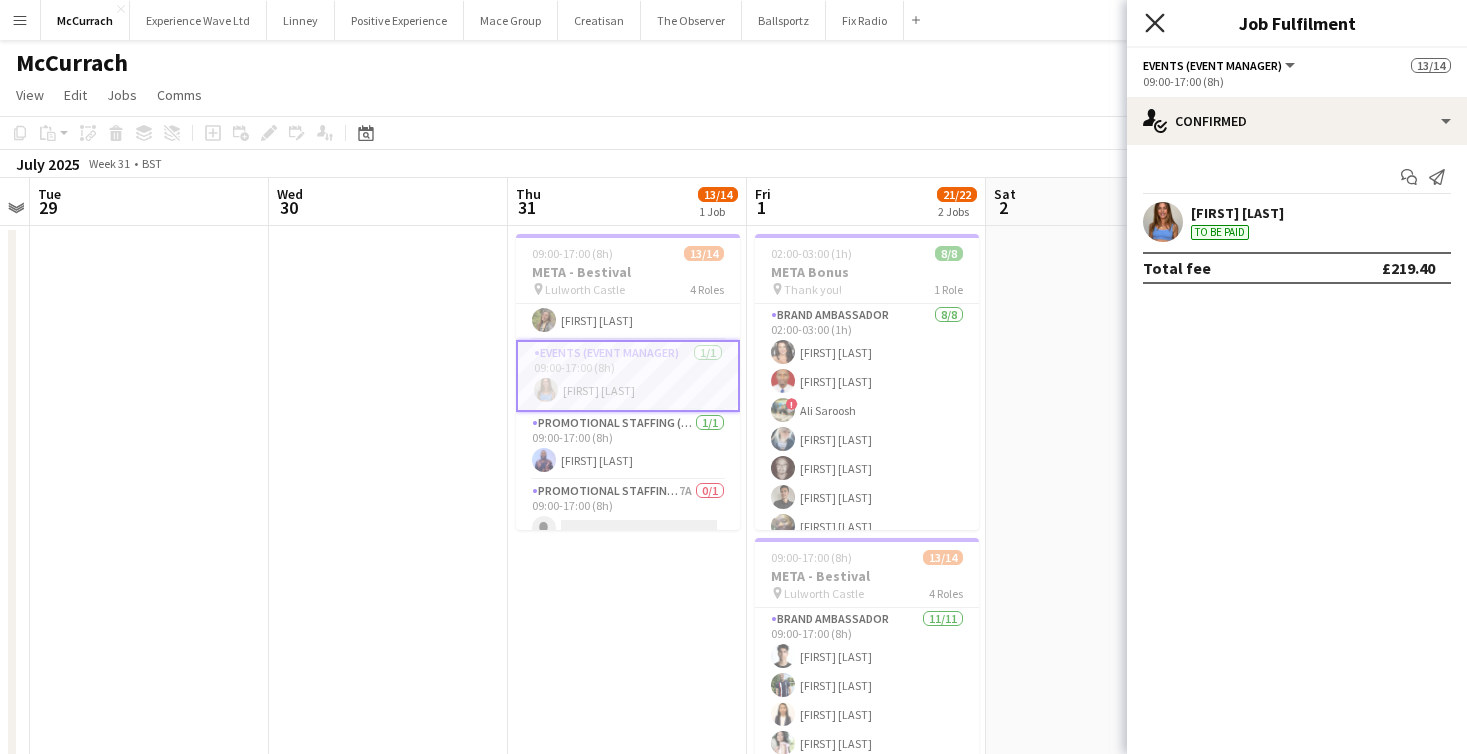 click on "Close pop-in" 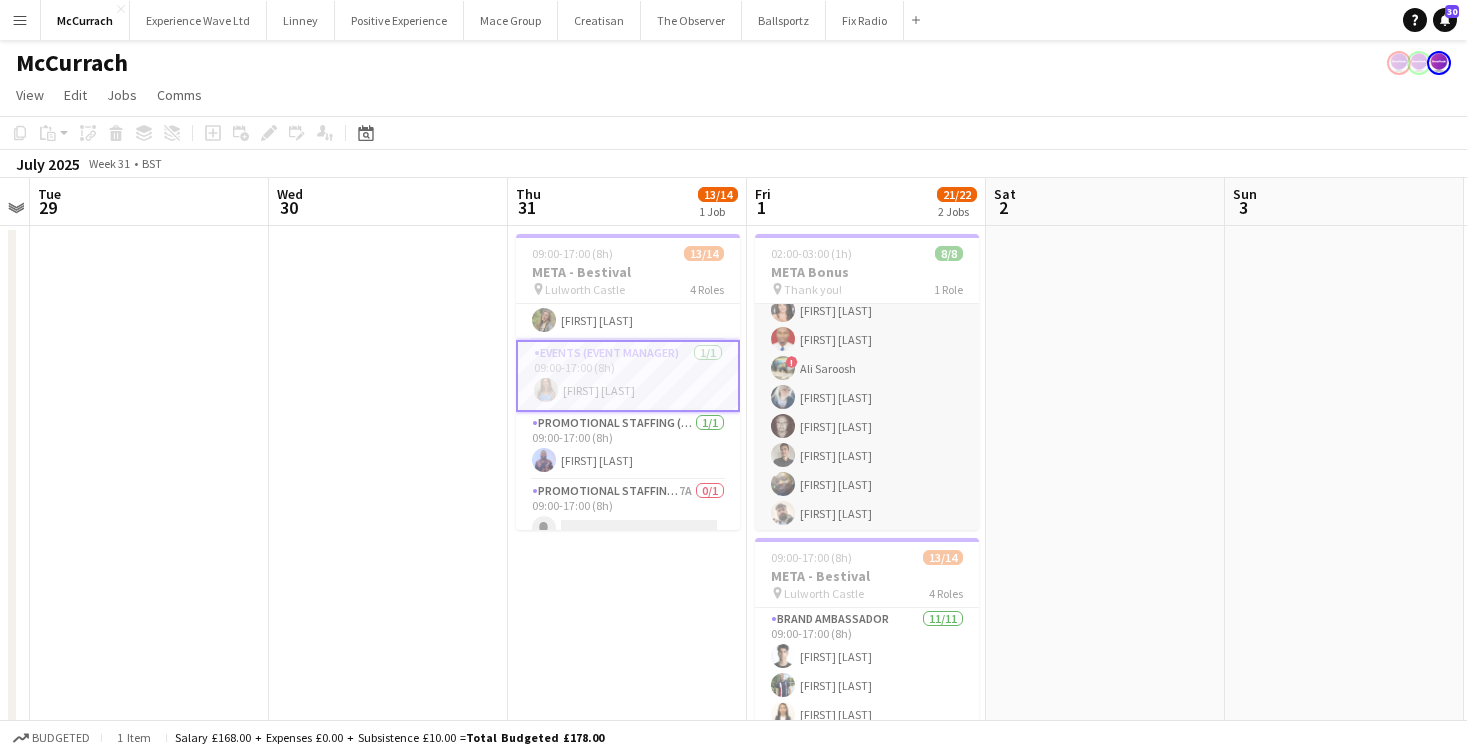 scroll, scrollTop: 45, scrollLeft: 0, axis: vertical 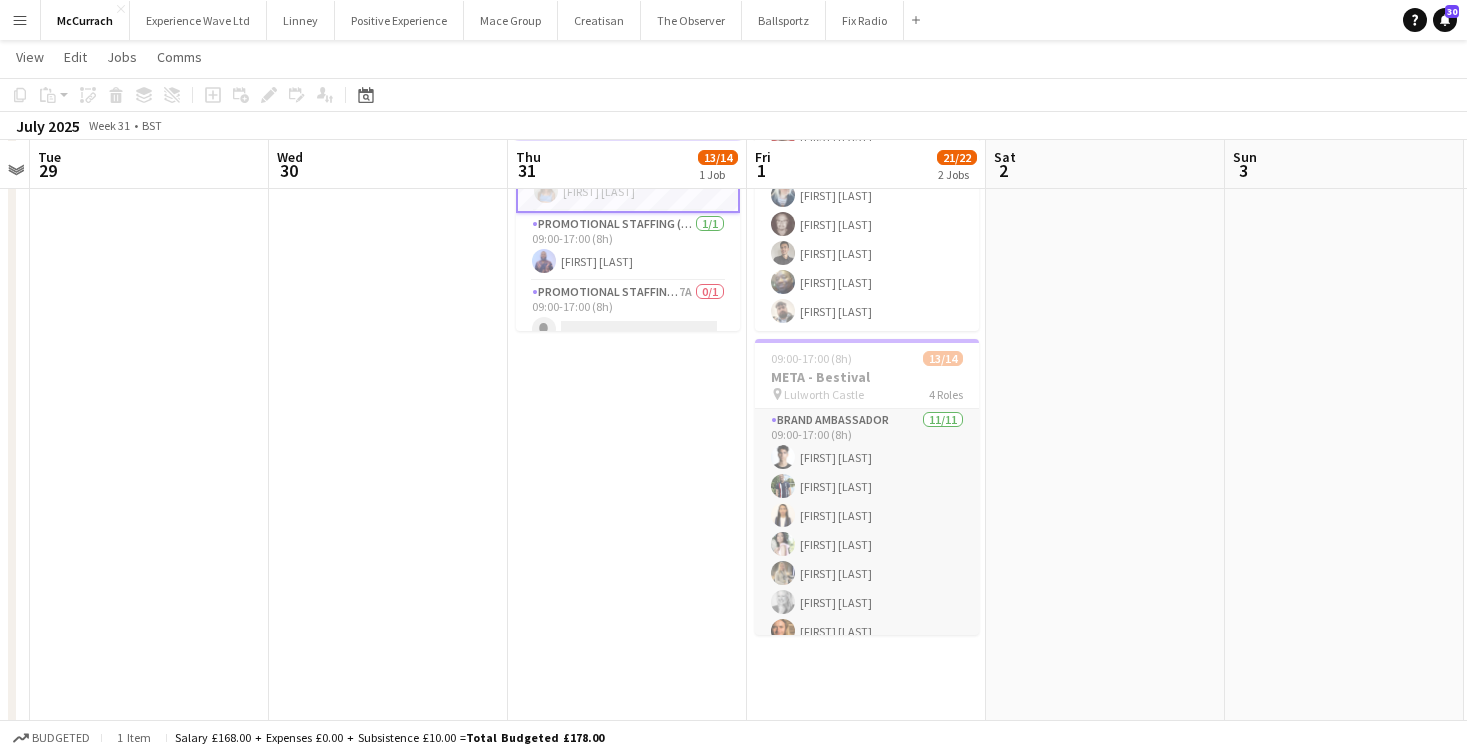 click on "Brand Ambassador   11/11   09:00-17:00 (8h)
Adrian De la Rosa Sanchez Angel Gervacio Bido Astrid Ventura Anny Bidó Bautista Natalie Sanders Elizabeth Norton Lauren Hyams Lily Stansbury Leighton Haberfield Amelia Antell Raiyan Rahman" at bounding box center [867, 588] 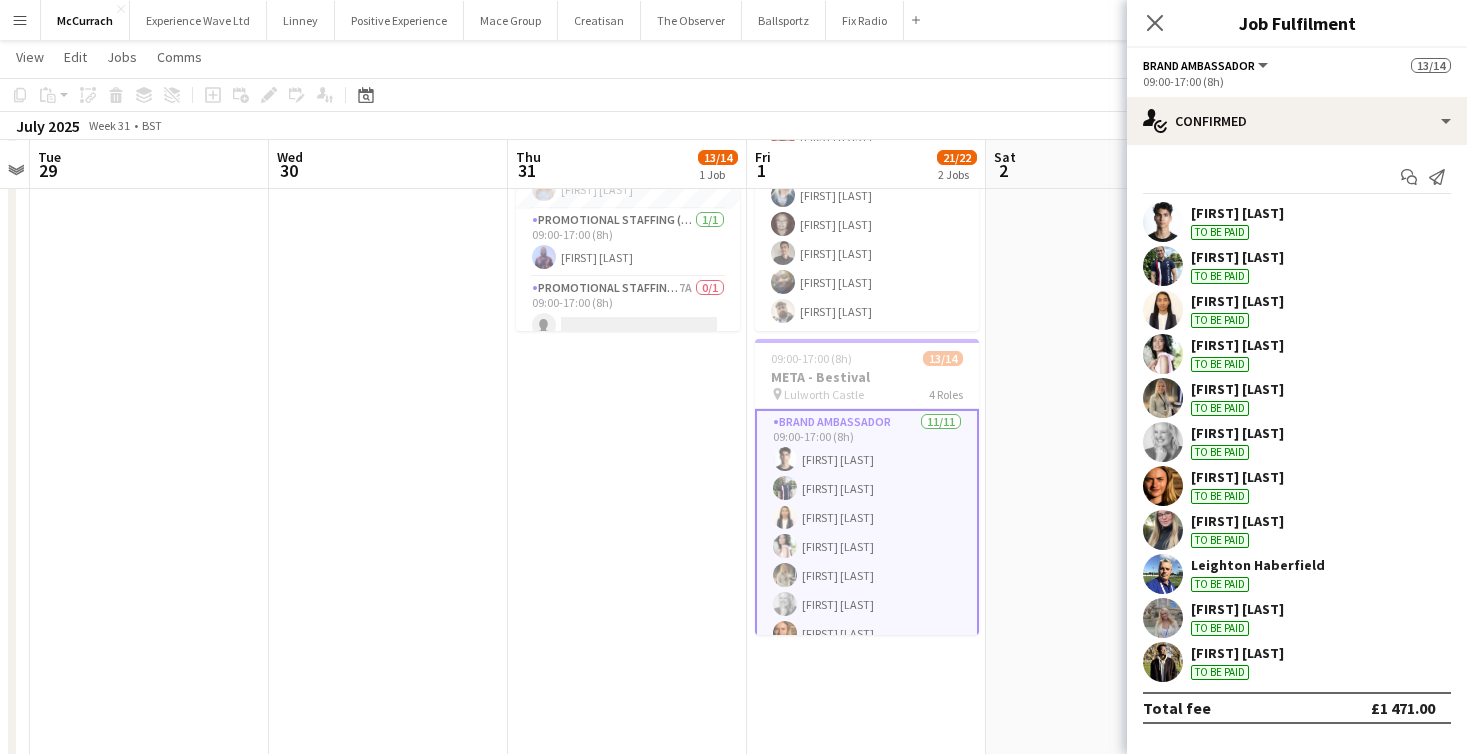 click at bounding box center (1163, 222) 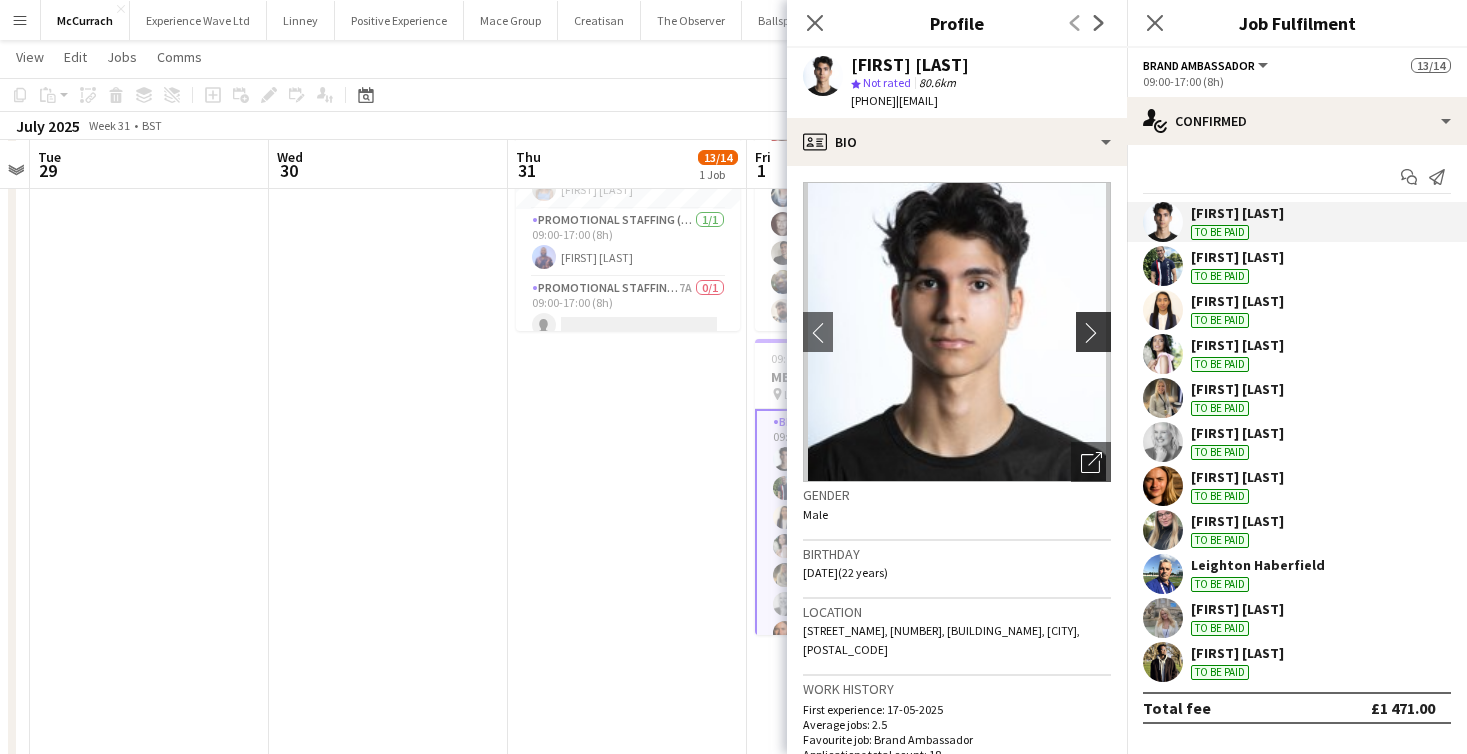 click on "chevron-right" 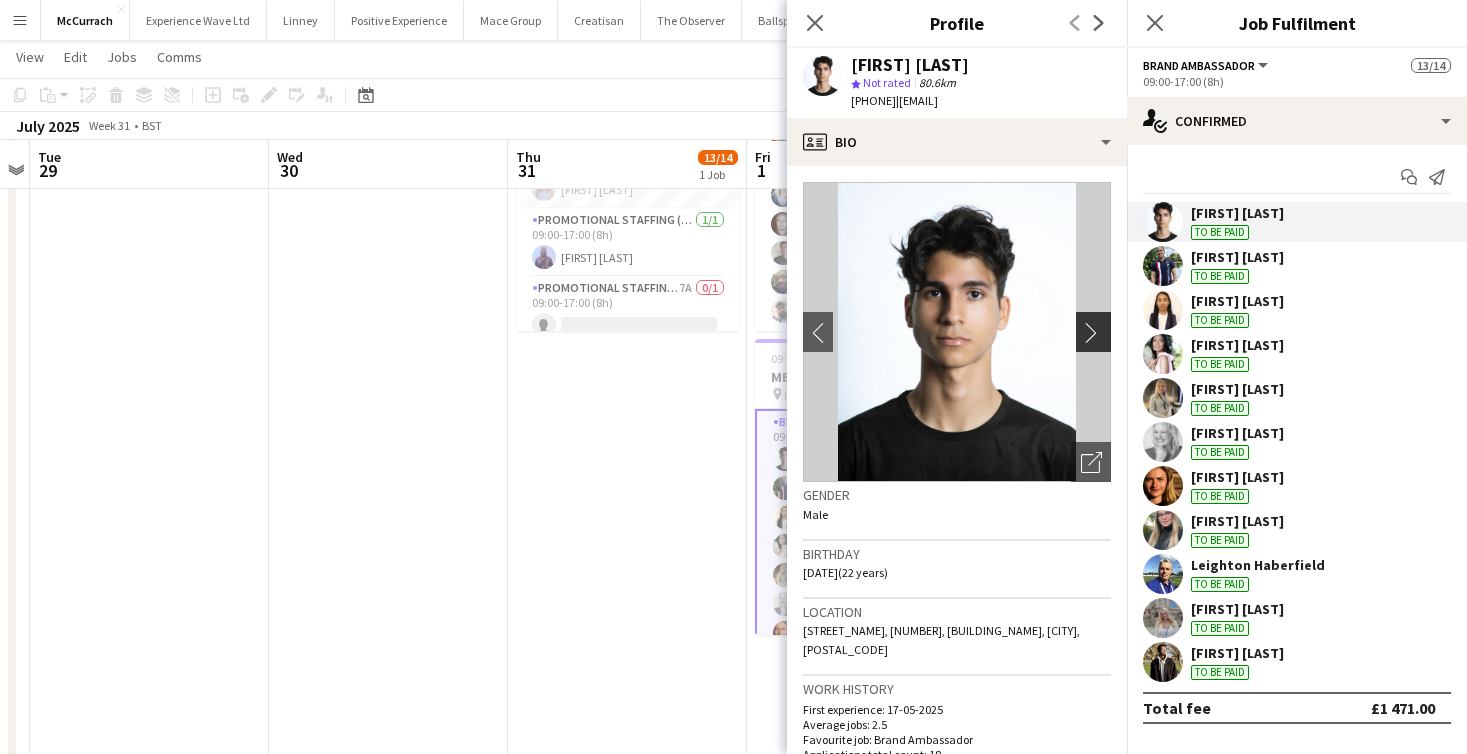 click on "chevron-right" 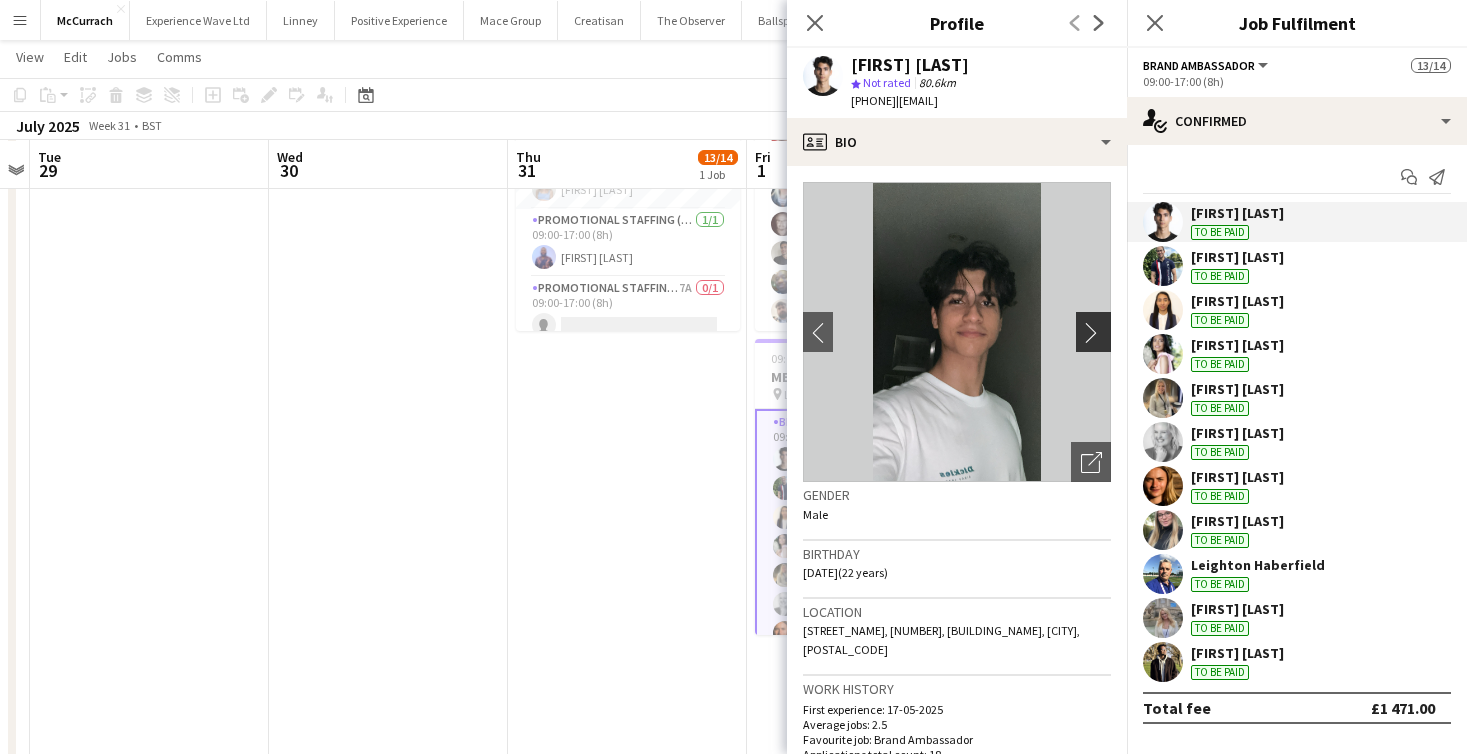click on "chevron-right" 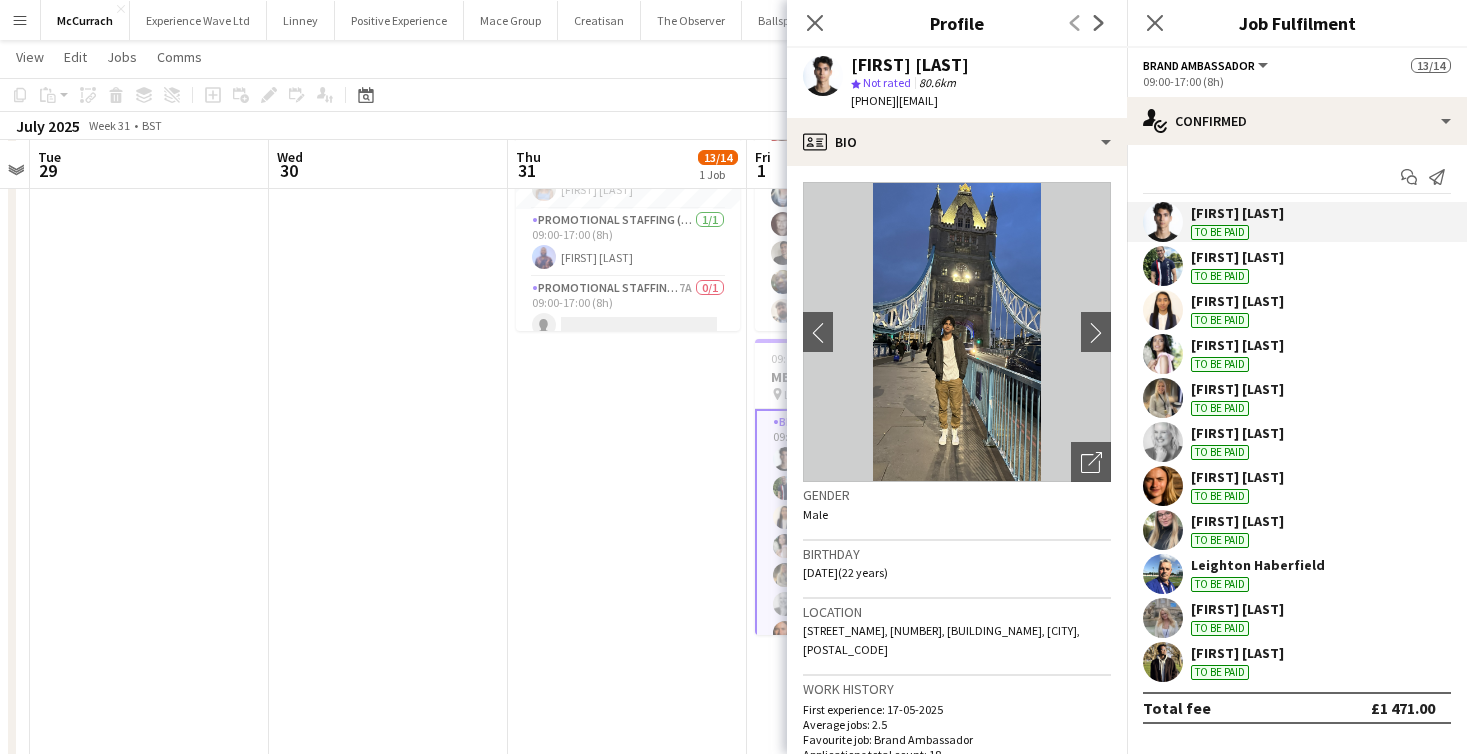 drag, startPoint x: 1089, startPoint y: 336, endPoint x: 813, endPoint y: 364, distance: 277.41666 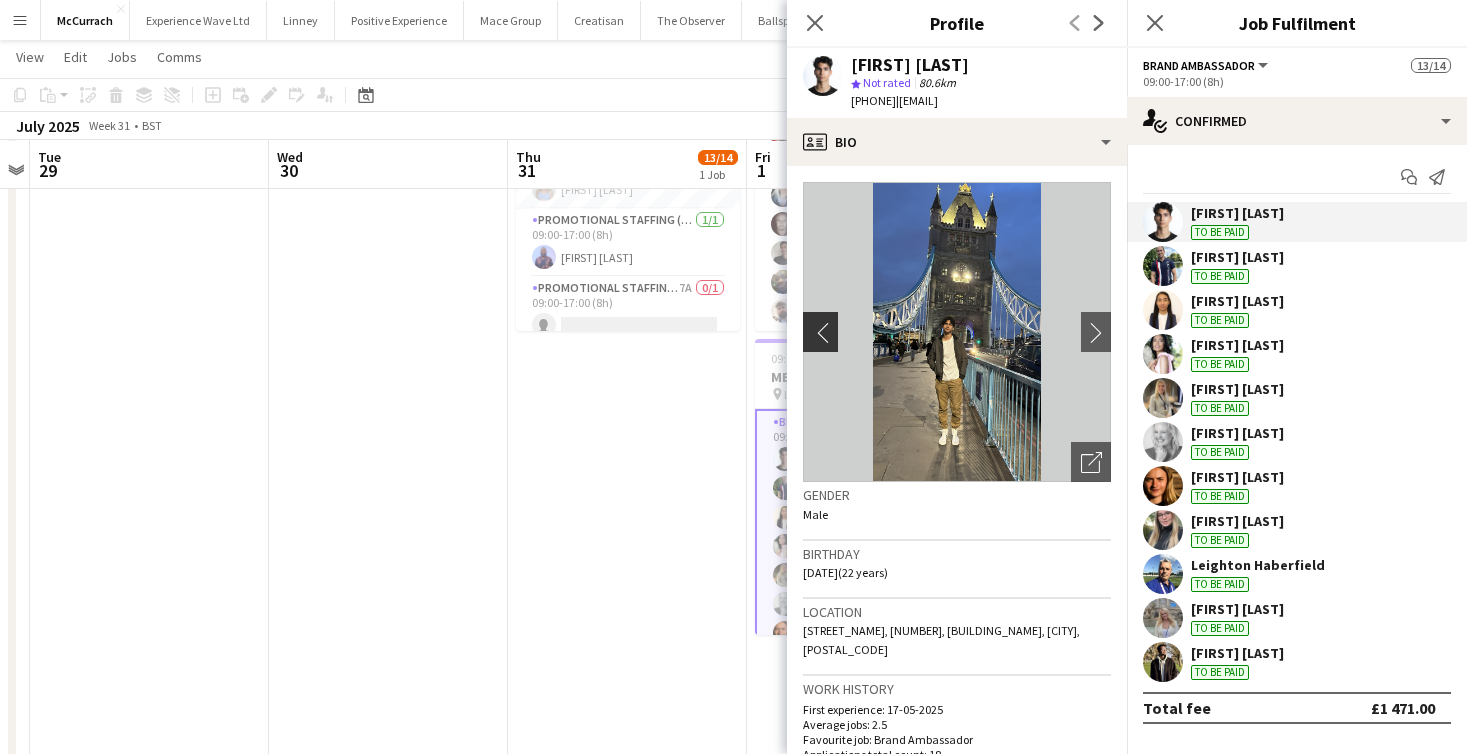 click on "chevron-left" 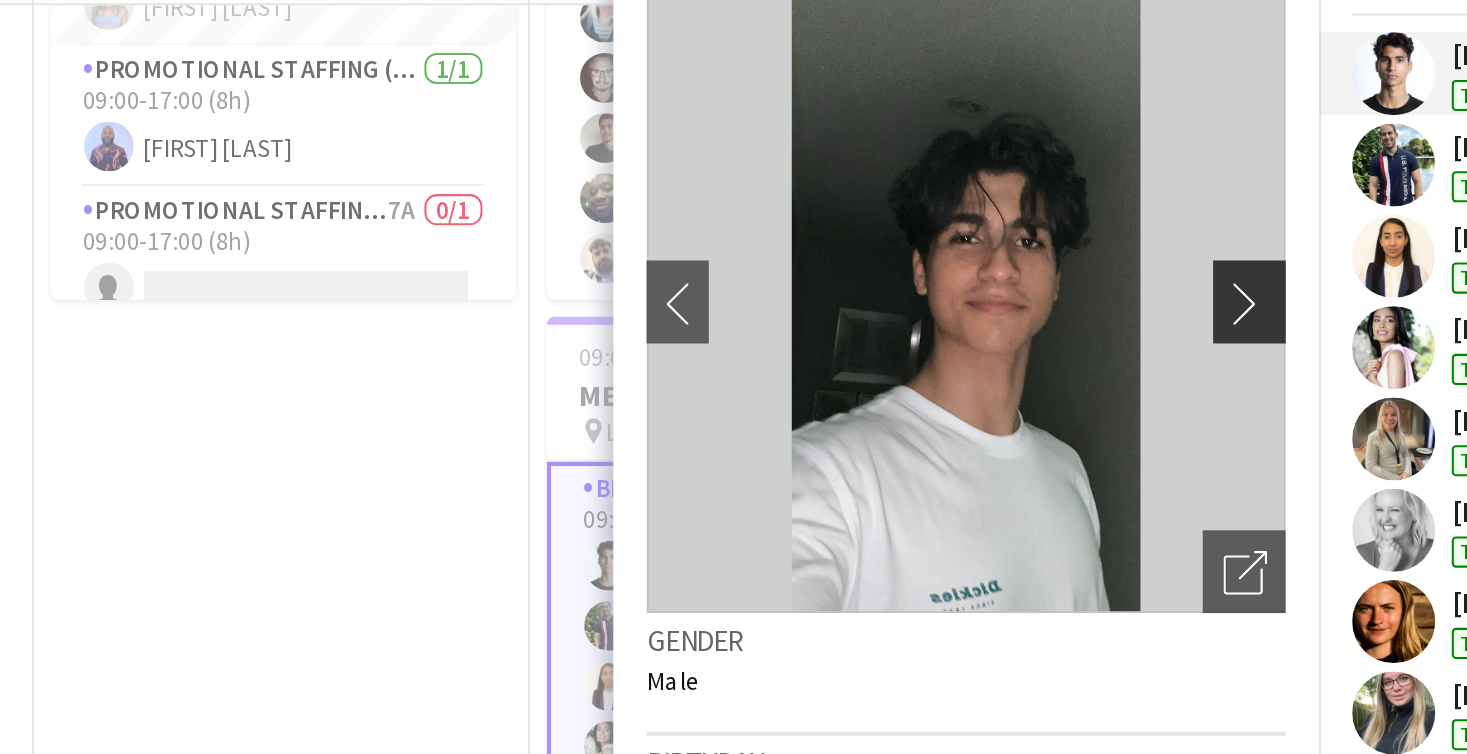click on "chevron-right" 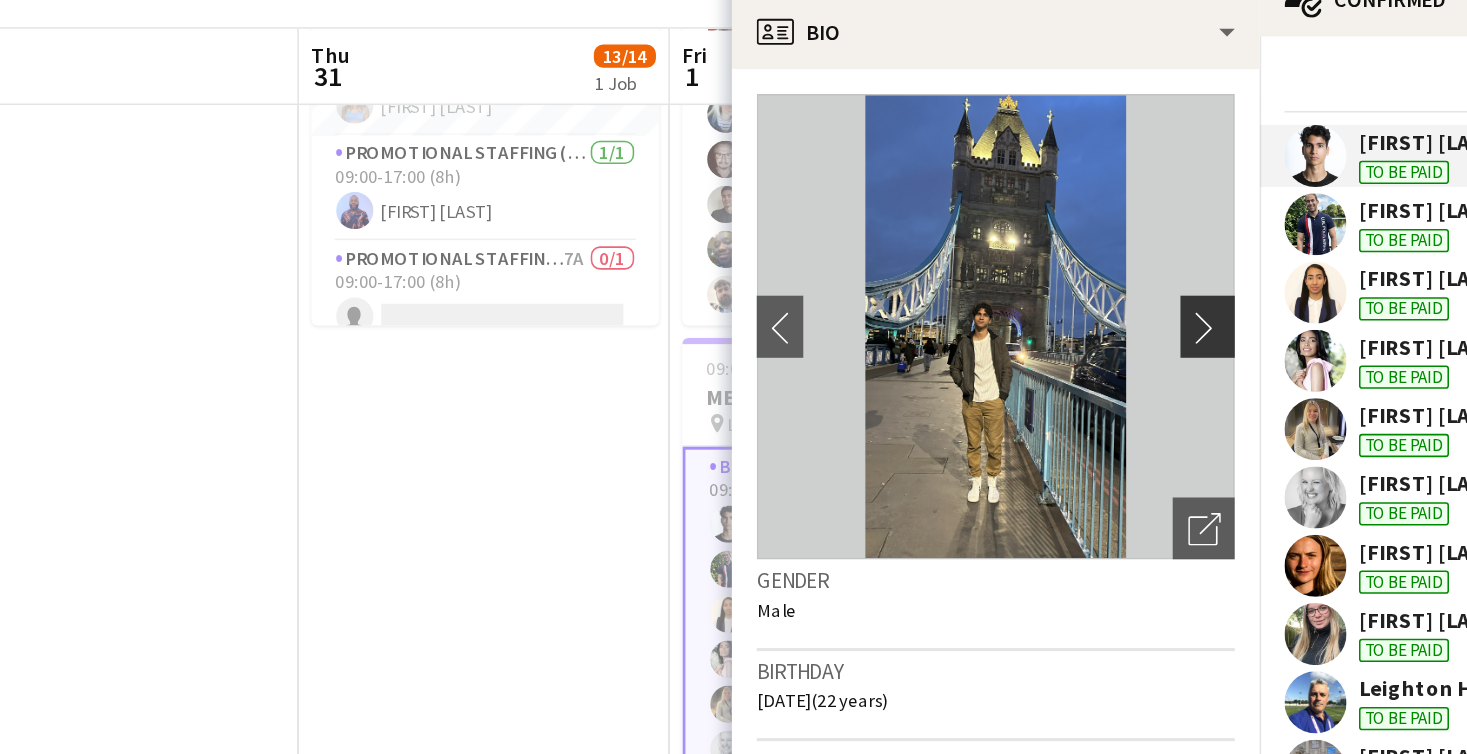 click on "chevron-right" 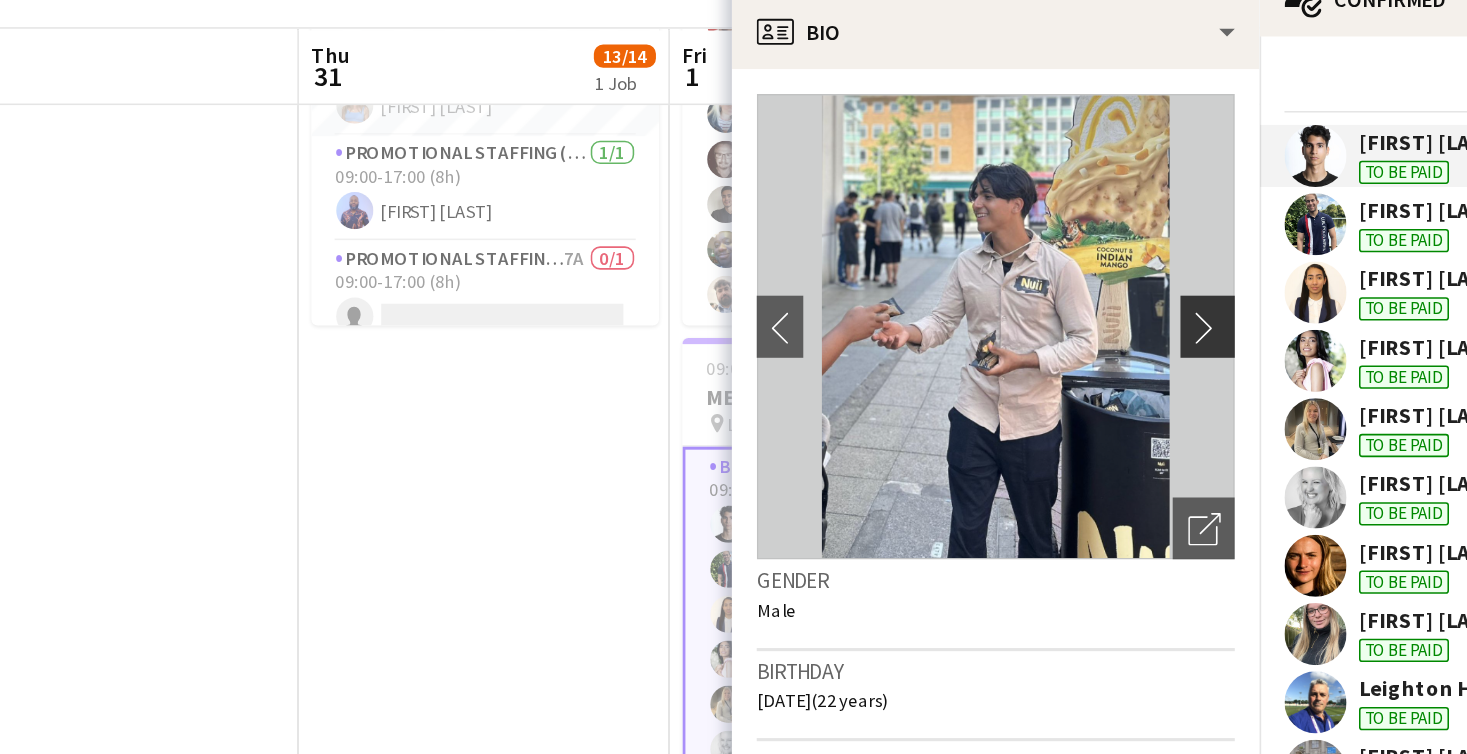 click on "chevron-right" 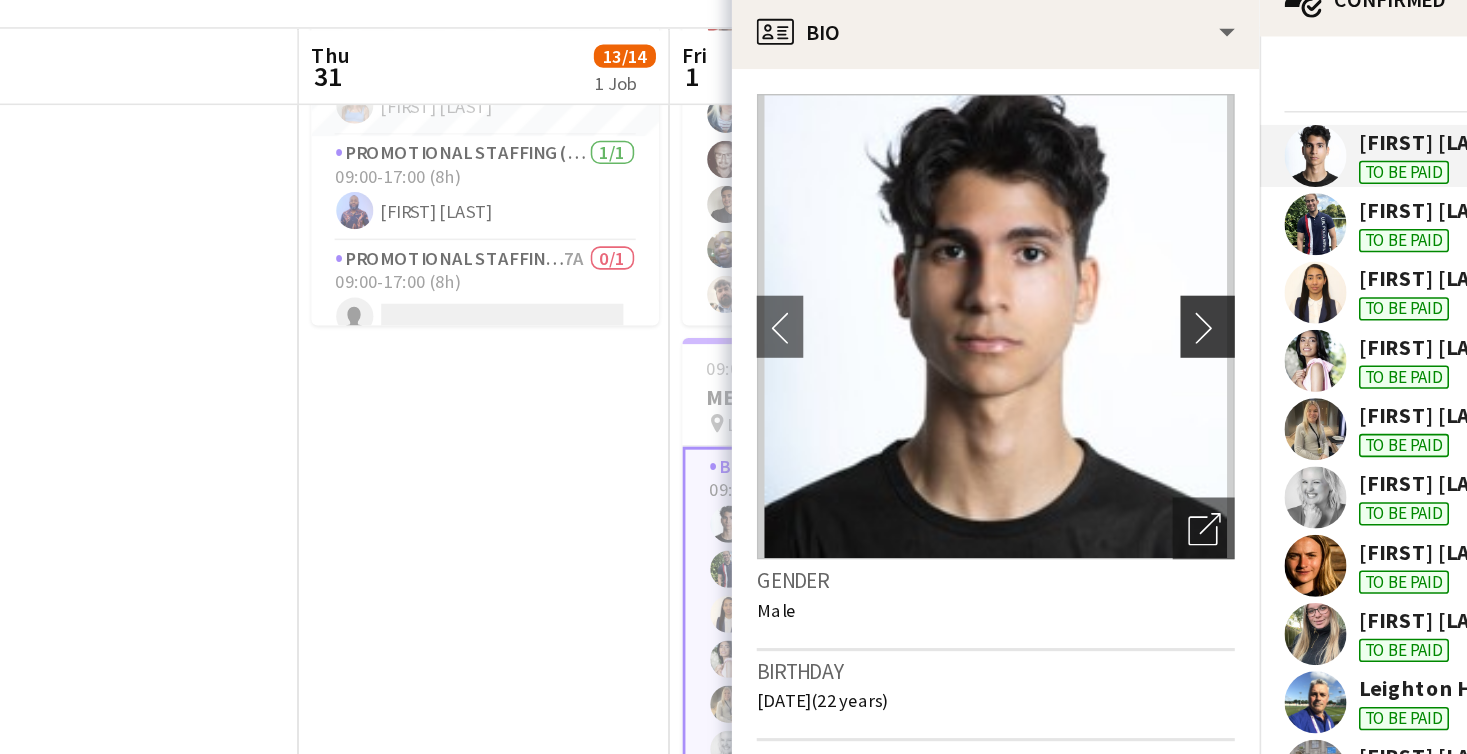 click on "chevron-right" 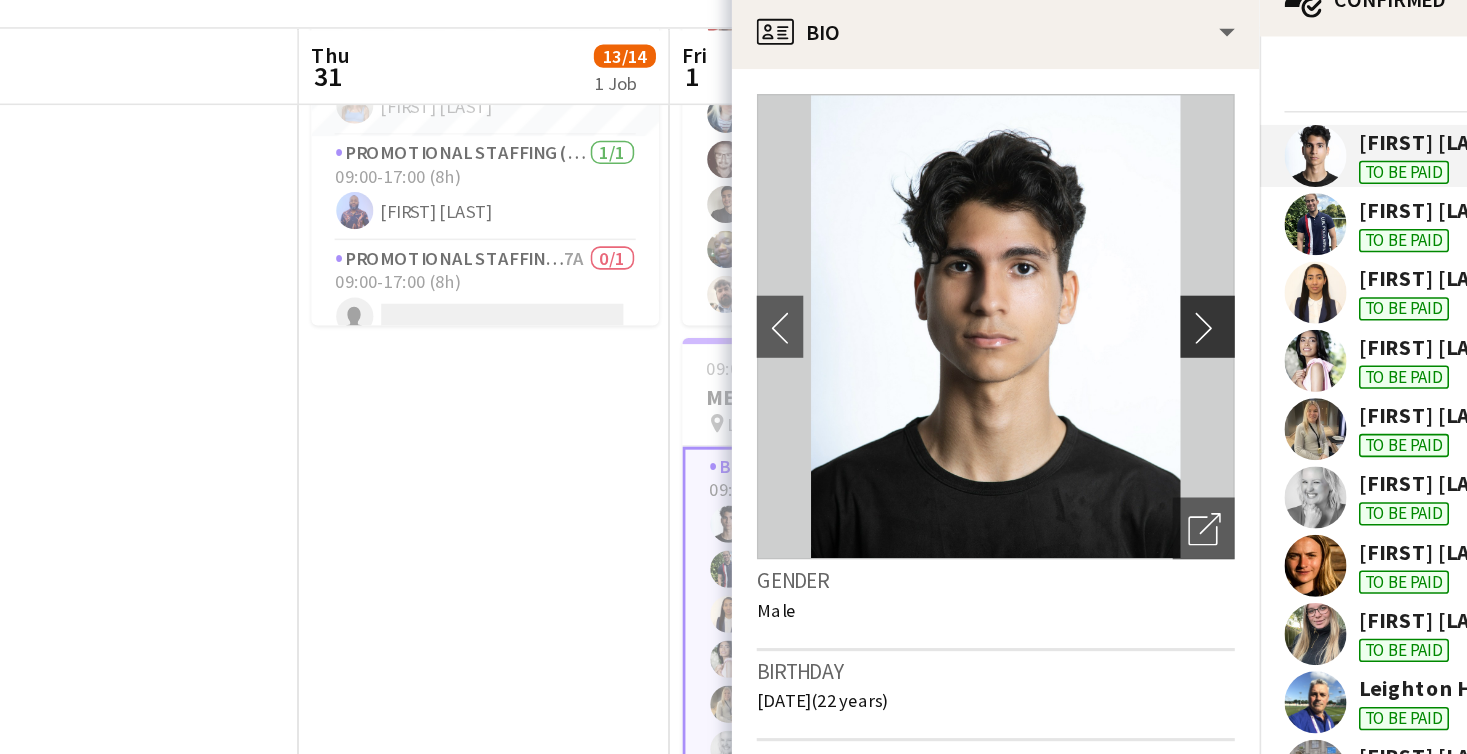 click on "chevron-right" 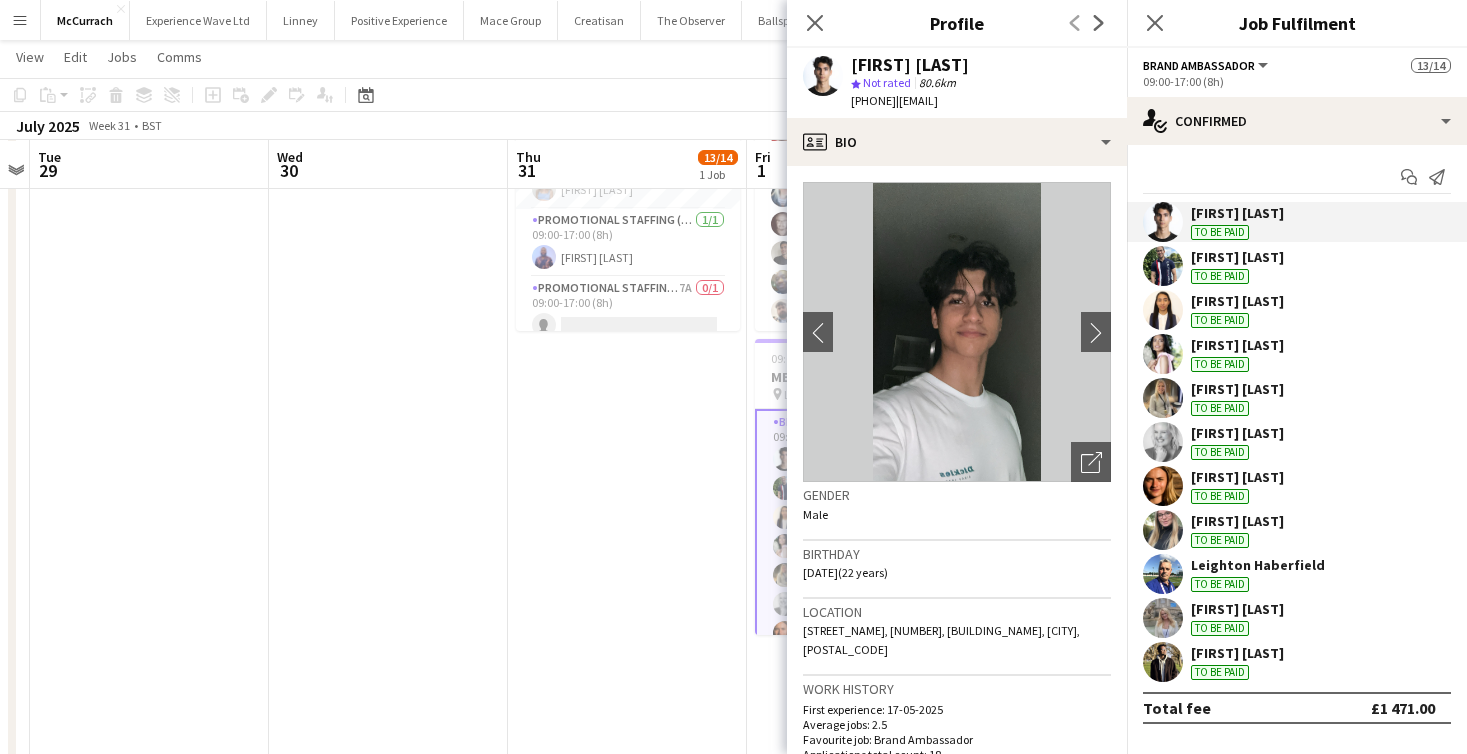 click at bounding box center [1163, 266] 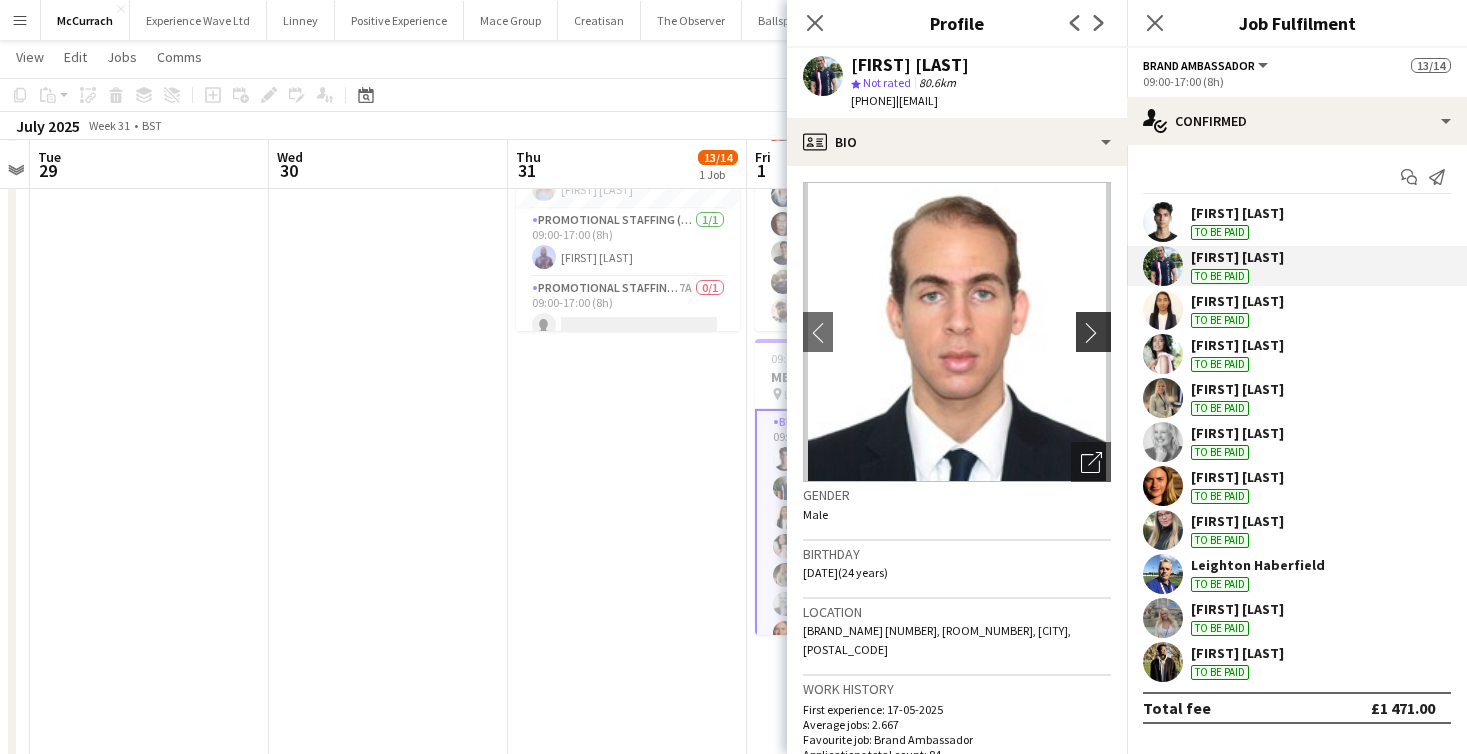 click on "chevron-right" 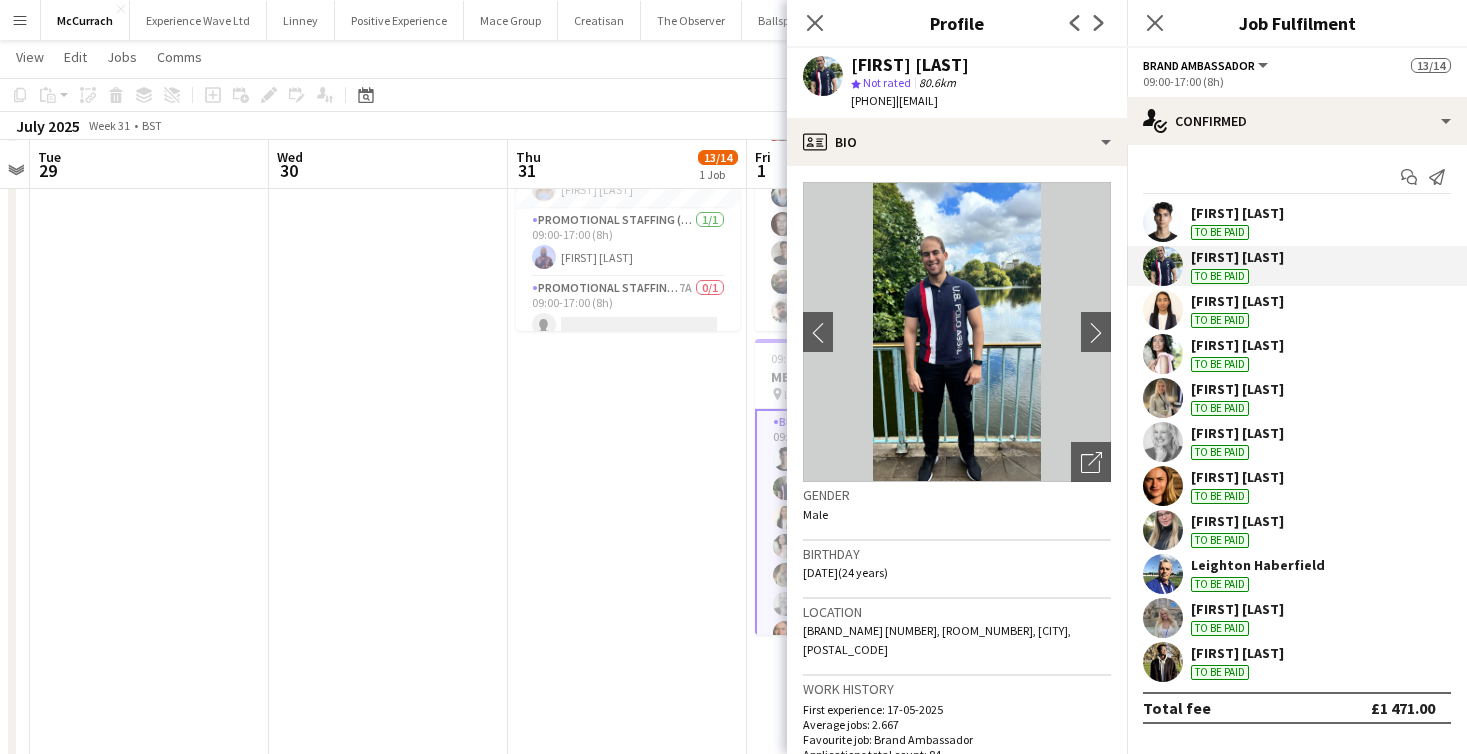 click on "09:00-17:00 (8h)    13/14   META - Bestival
pin
Lulworth Castle   4 Roles   Brand Ambassador   11/11   09:00-17:00 (8h)
Adrian De la Rosa Sanchez Angel Gervacio Bido Astrid Ventura Anny Bidó Bautista Natalie Sanders Elizabeth Norton Lauren Hyams Lily Stansbury Leighton Haberfield Amelia Antell Chantelle Rose  Events (Event Manager)   1/1   09:00-17:00 (8h)
Lucy Carpenter  Promotional Staffing (Promotional Staff)   1/1   09:00-17:00 (8h)
Eugene E Okafor  Promotional Staffing (Promotional Staff)   7A   0/1   09:00-17:00 (8h)
single-neutral-actions" at bounding box center [627, 443] 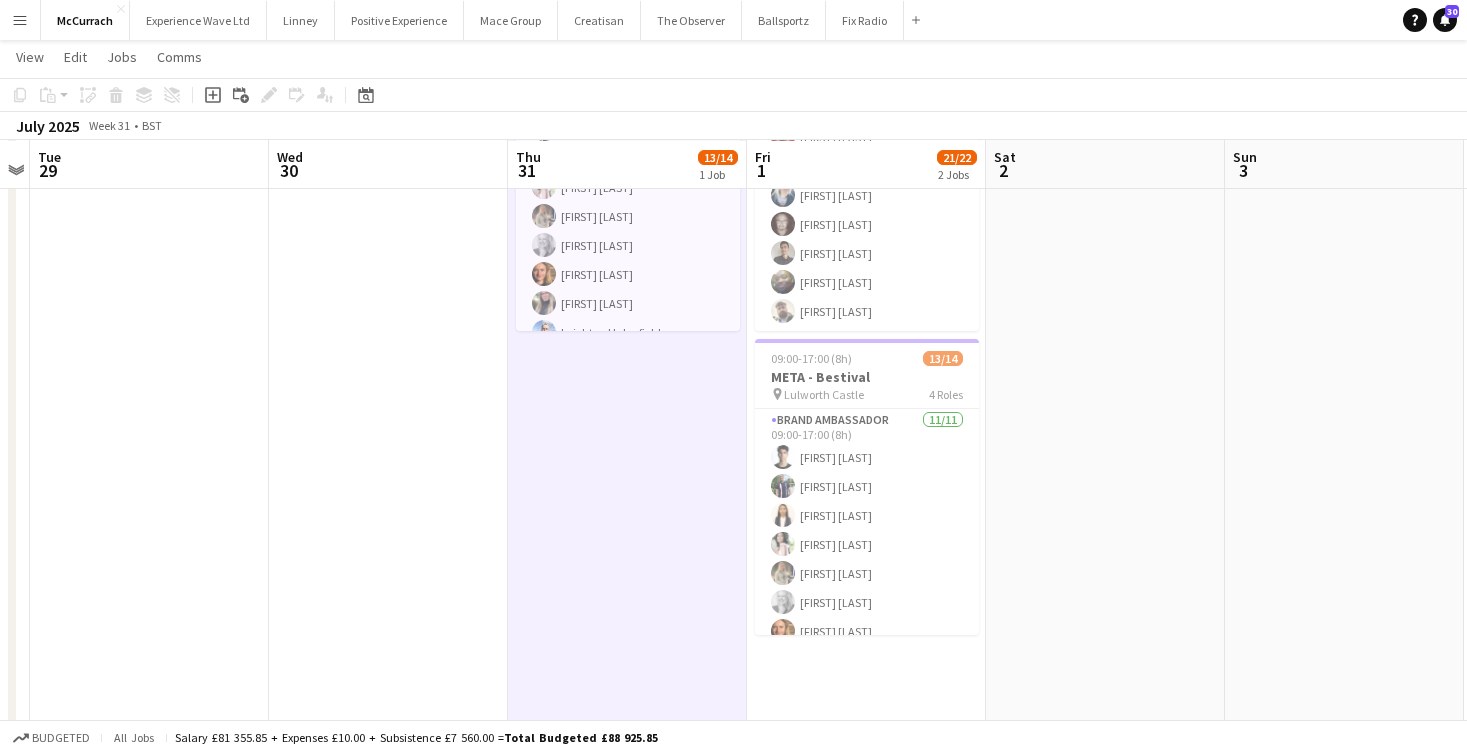 scroll, scrollTop: 0, scrollLeft: 0, axis: both 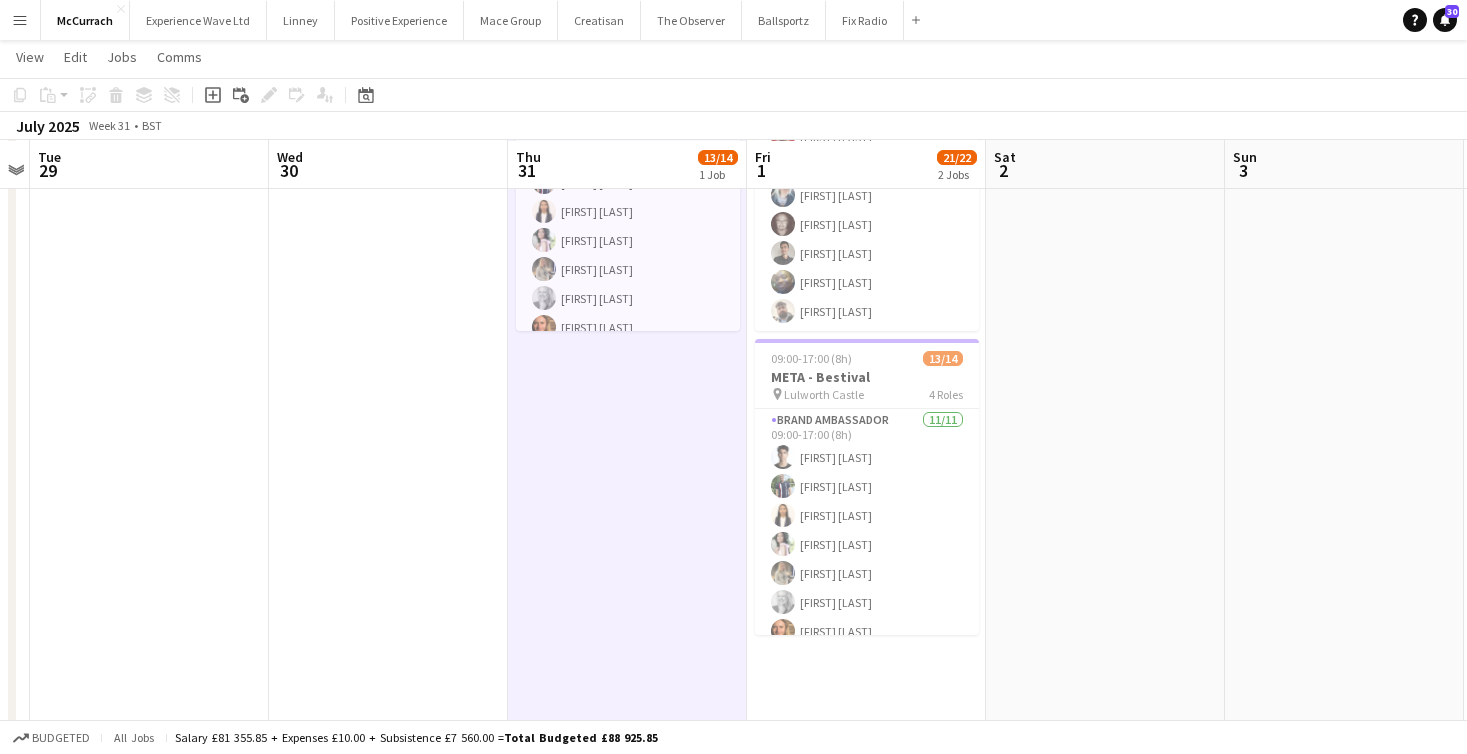 click on "Menu" at bounding box center [20, 20] 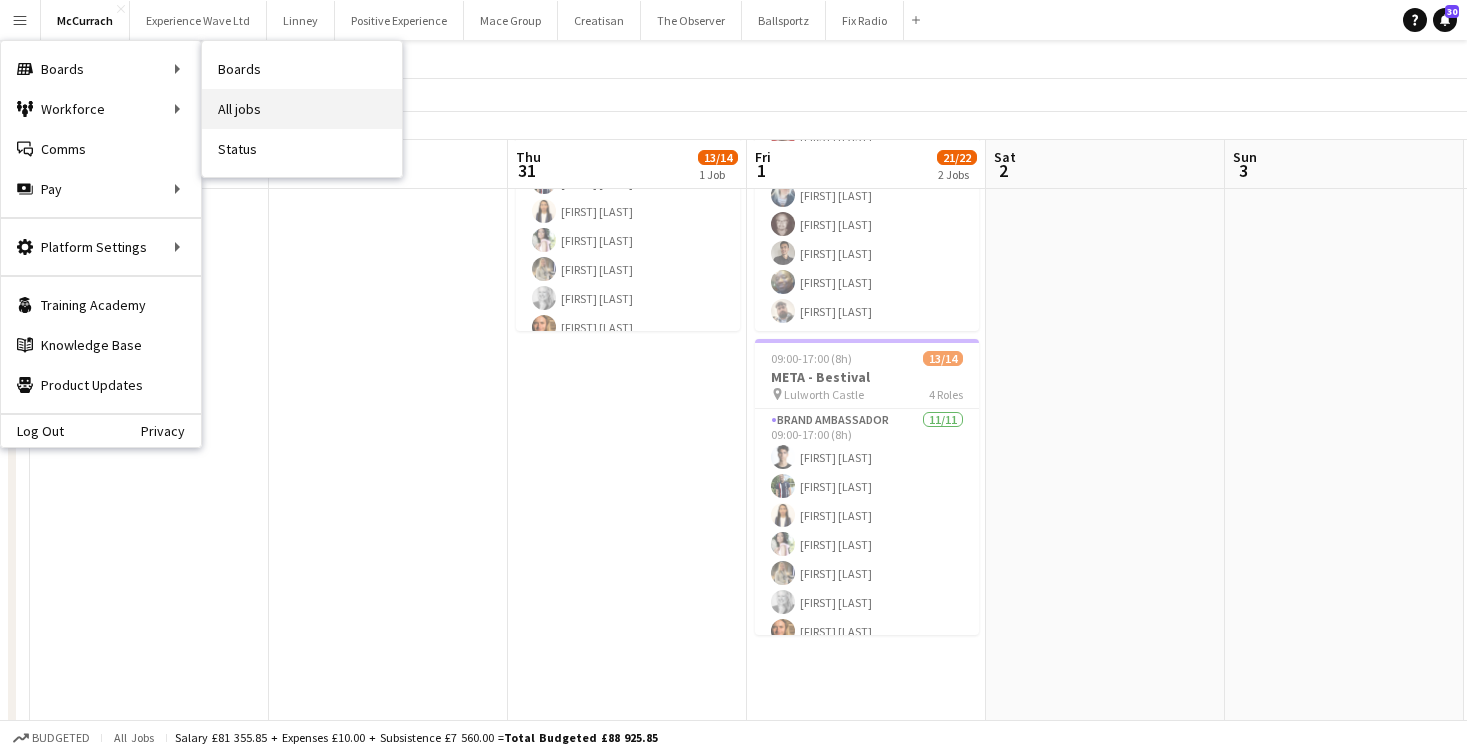 click on "All jobs" at bounding box center (302, 109) 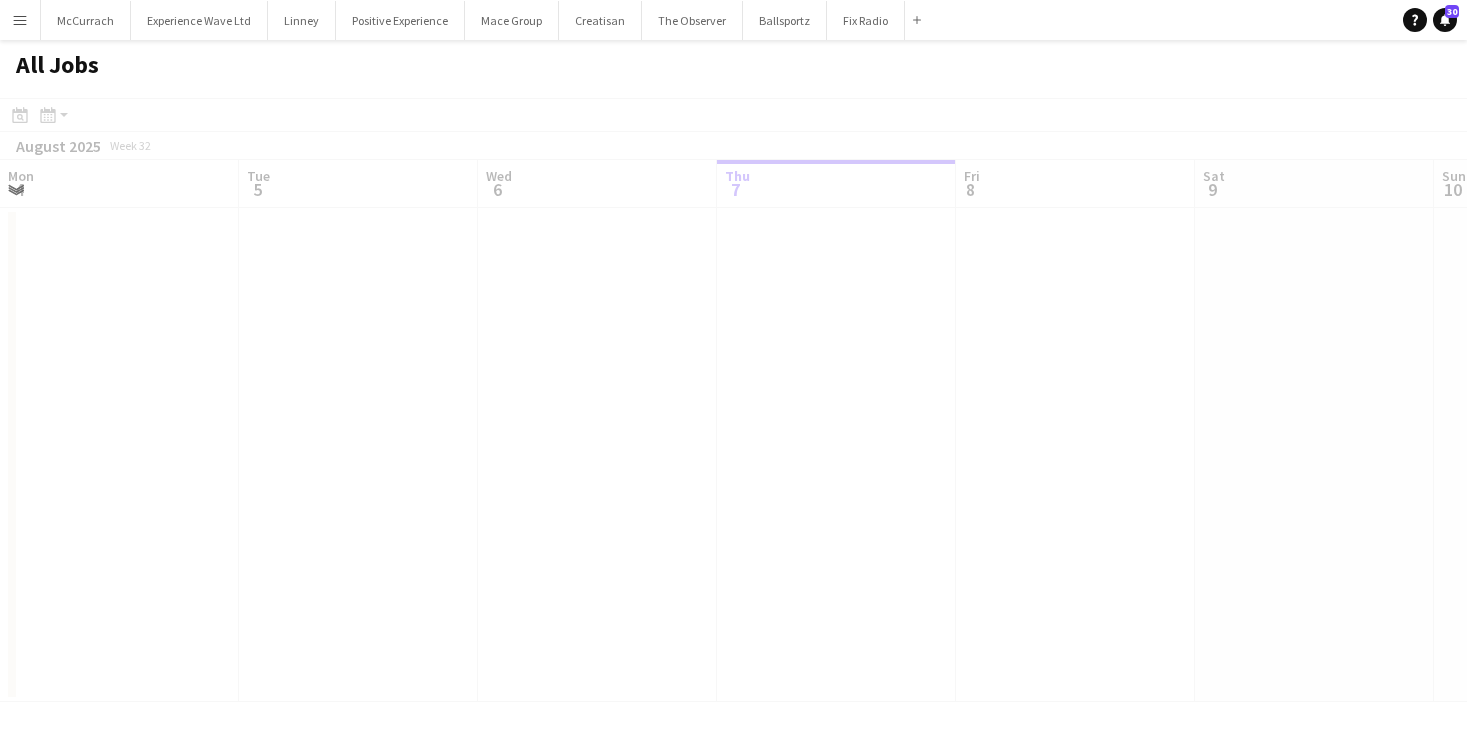 scroll, scrollTop: 0, scrollLeft: 0, axis: both 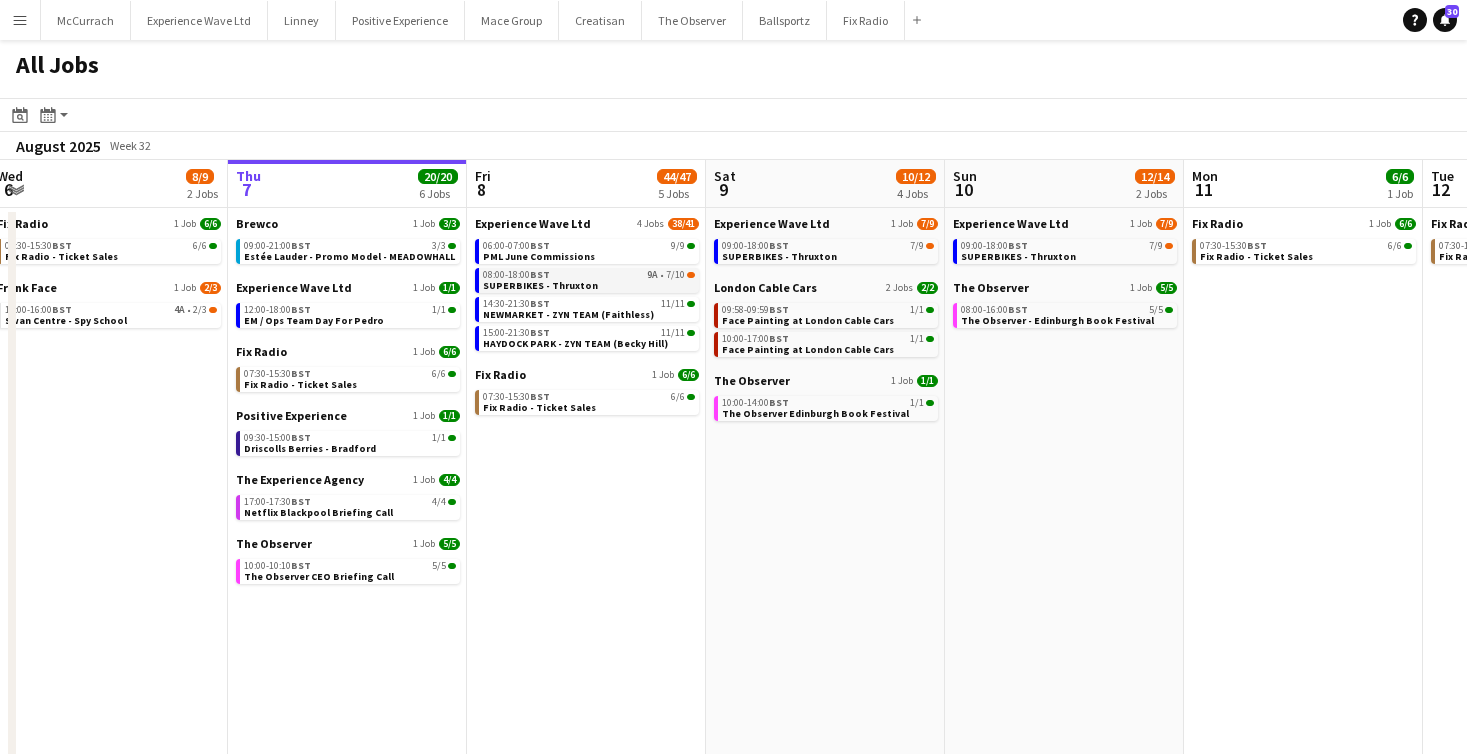 click on "08:00-18:00    BST   9A   •   7/10   SUPERBIKES - Thruxton" at bounding box center [589, 279] 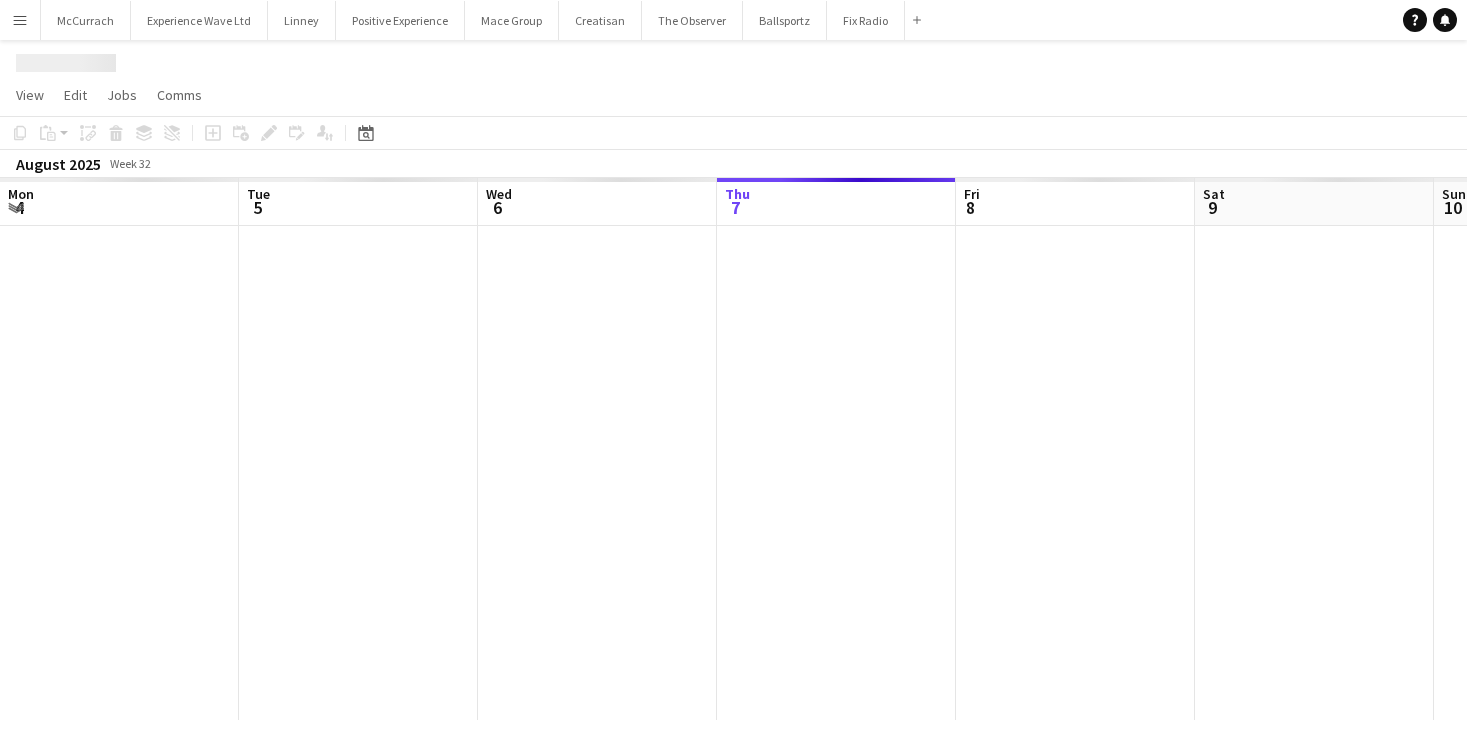 scroll, scrollTop: 0, scrollLeft: 0, axis: both 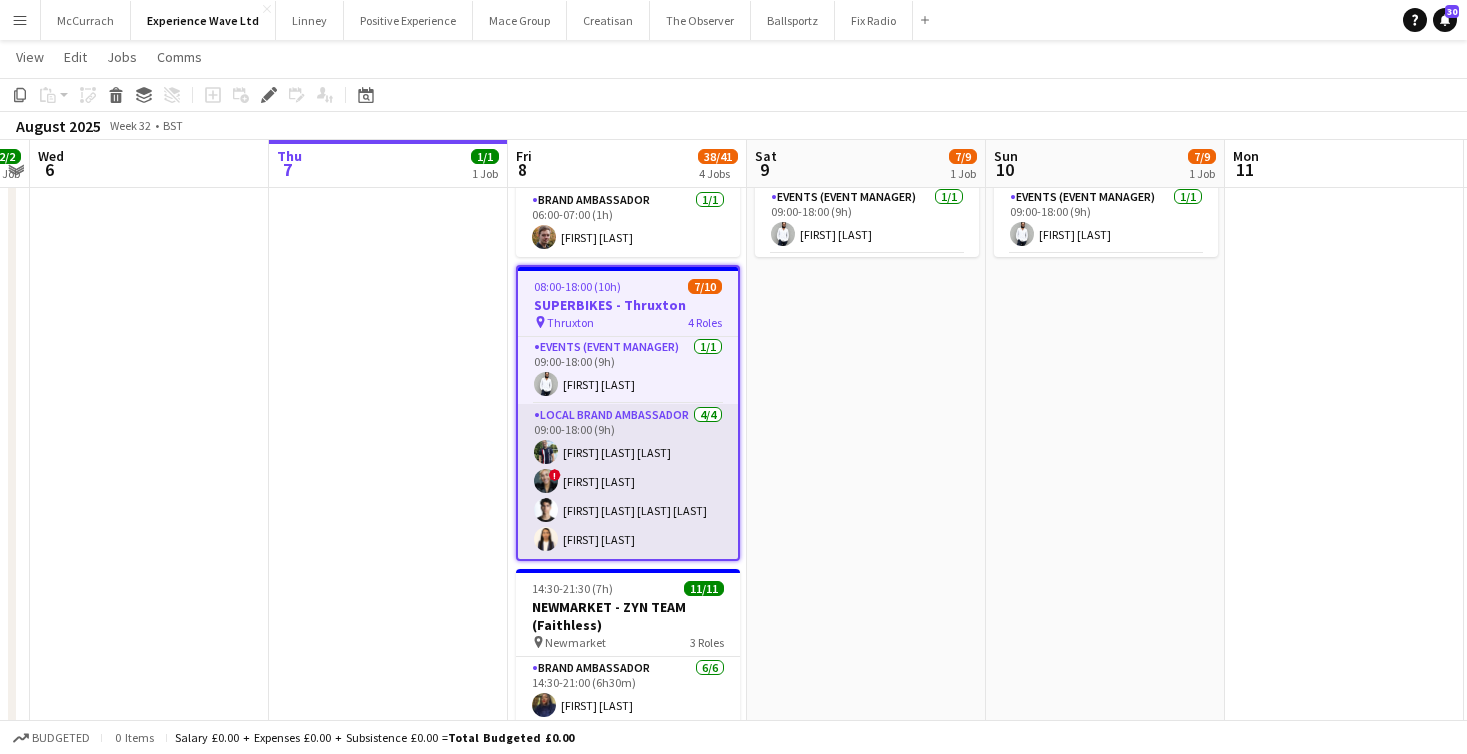 click on "Local Brand Ambassador   4/4   09:00-18:00 (9h)
[FIRST] [LAST] ! [FIRST] [LAST] [FIRST] [LAST] [FIRST] [LAST]" at bounding box center (628, 481) 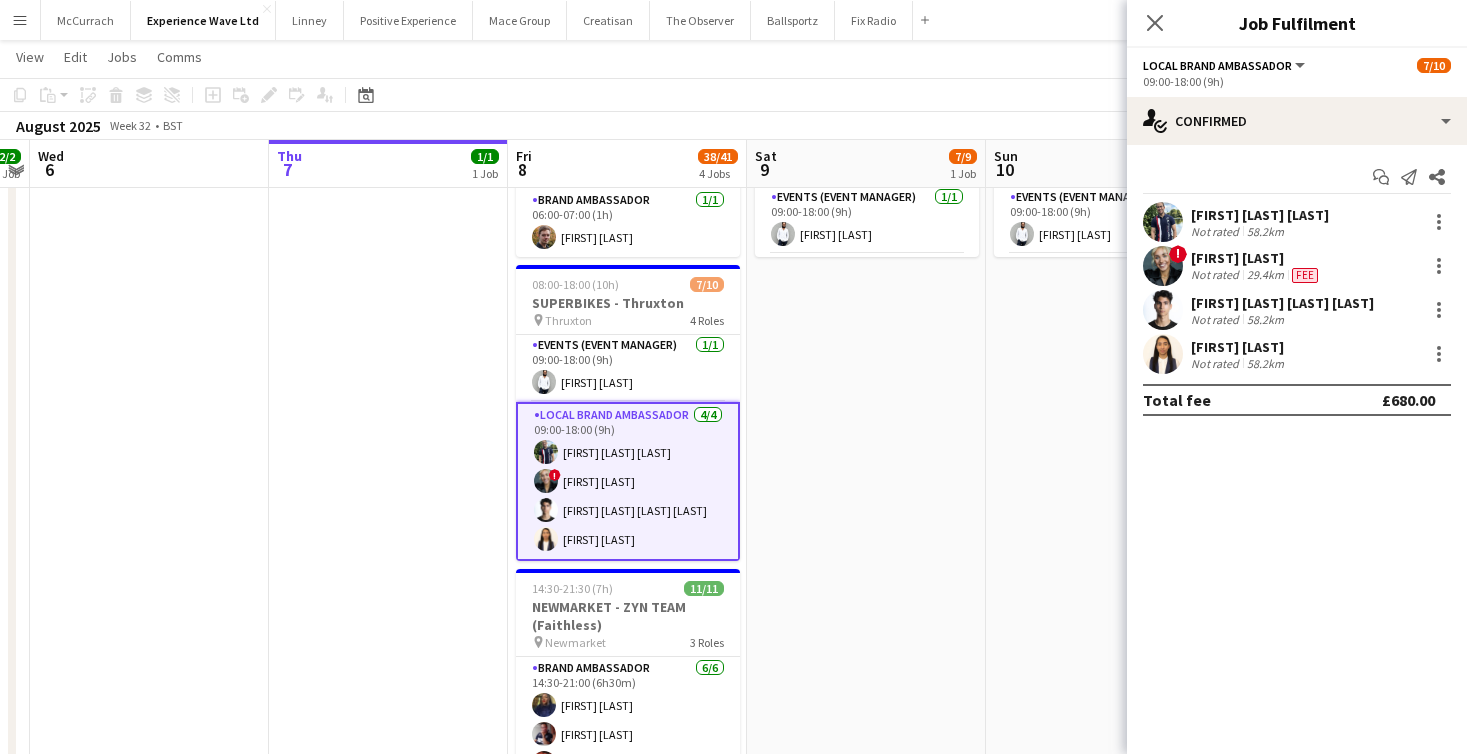 click on "Local Brand Ambassador   4/4   09:00-18:00 (9h)
[FIRST] [LAST] ! [FIRST] [LAST] [FIRST] [LAST] [FIRST] [LAST]" at bounding box center (628, 481) 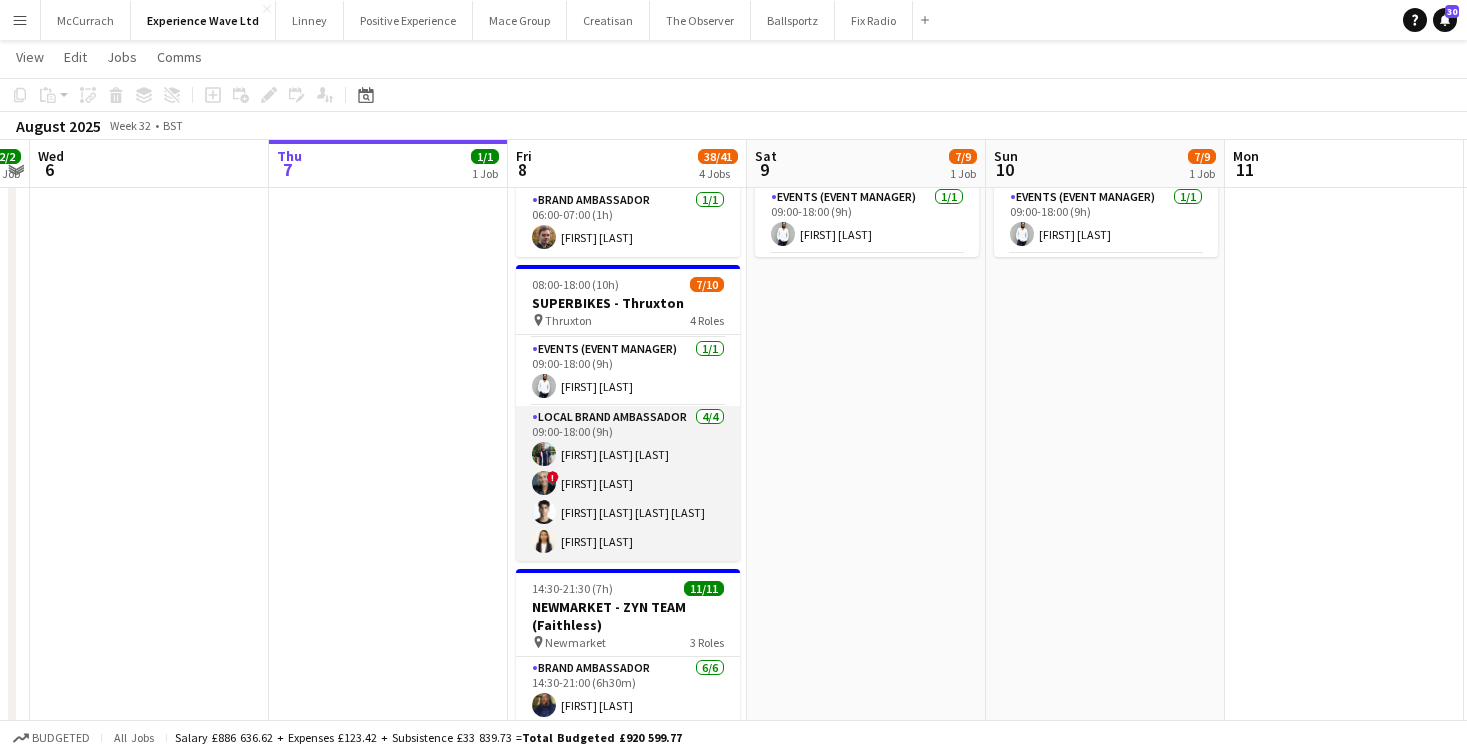 click on "Local Brand Ambassador   4/4   09:00-18:00 (9h)
[FIRST] [LAST] ! [FIRST] [LAST] [FIRST] [LAST] [FIRST] [LAST]" at bounding box center [628, 483] 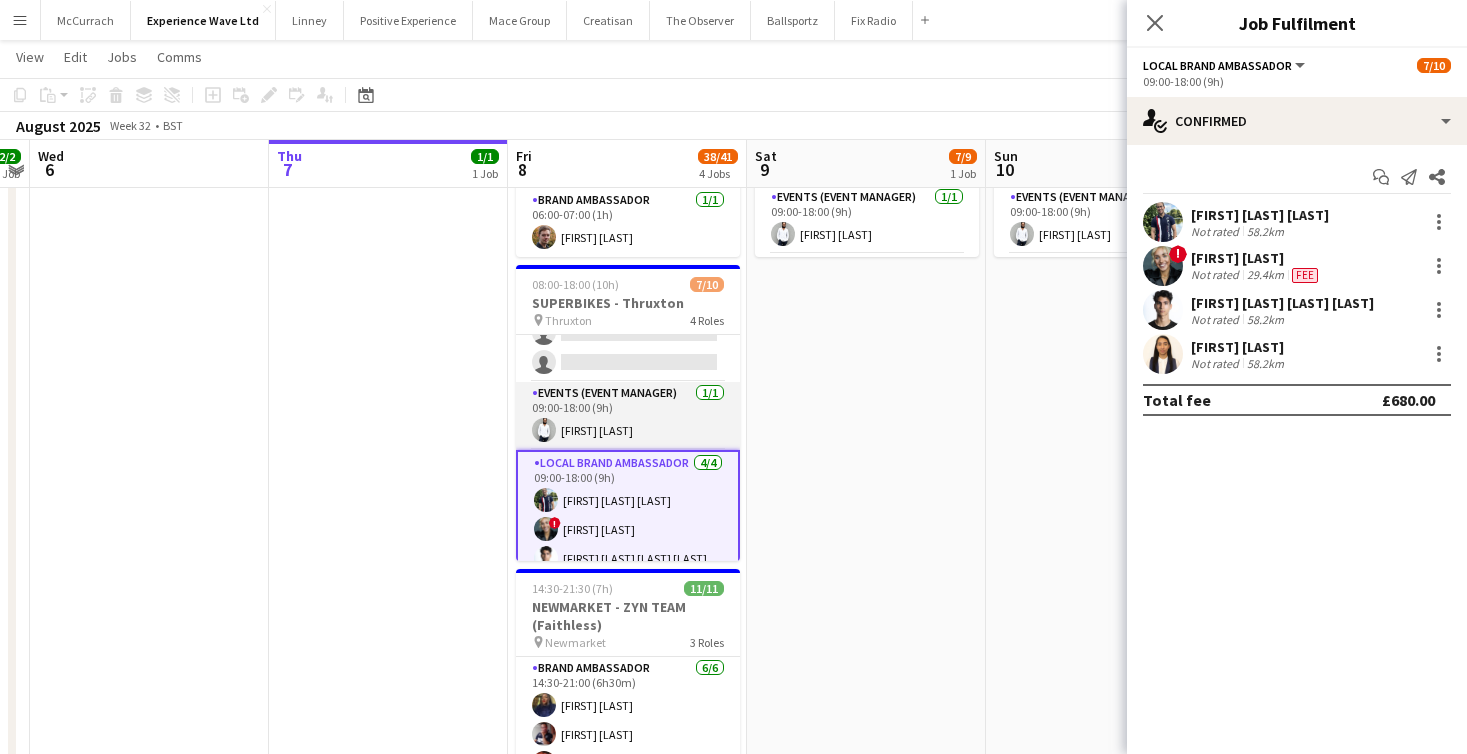 scroll, scrollTop: 178, scrollLeft: 0, axis: vertical 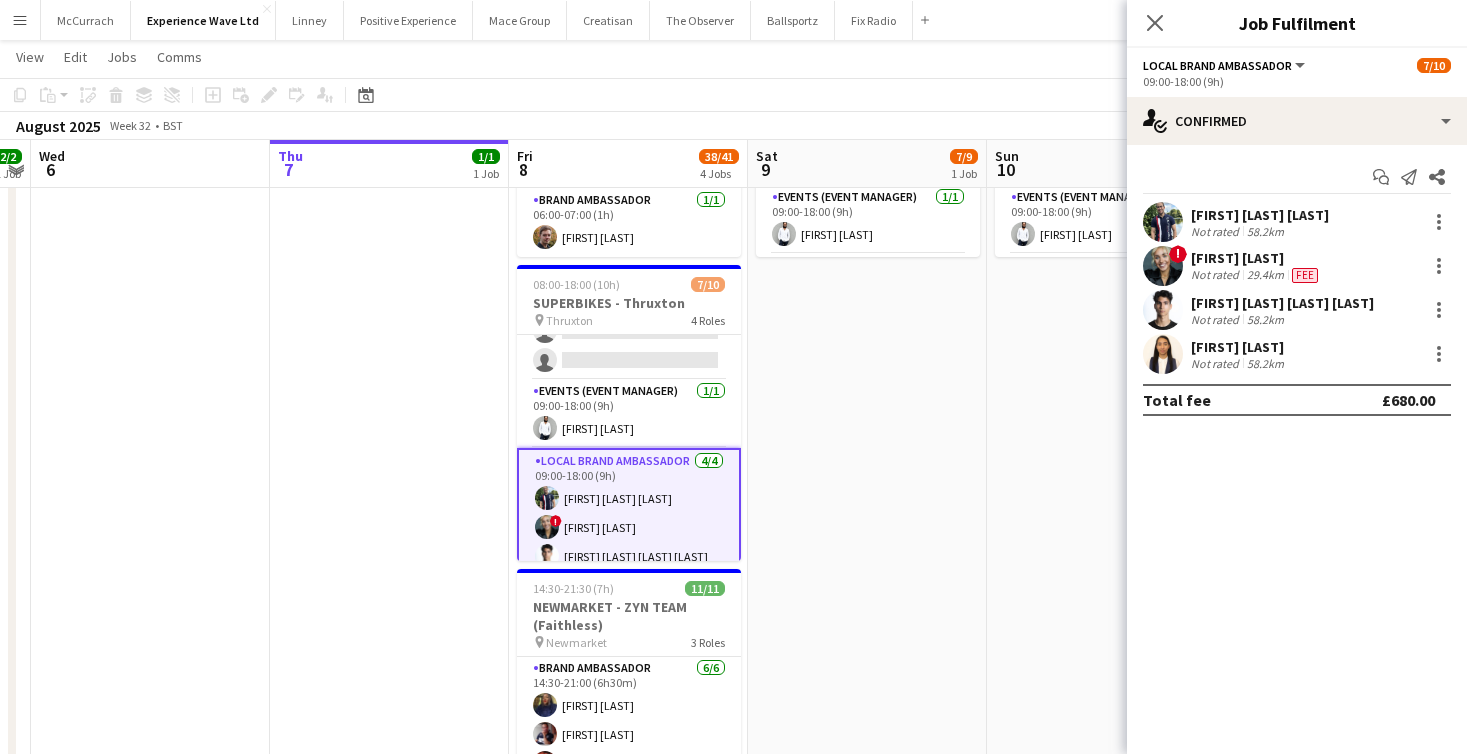 click on "12:00-18:00 (6h)    1/1   EM / Ops Team Day For Pedro
pin
Brands Hatch   1 Role   Events (Event Manager)   1/1   12:00-18:00 (6h)
Pedro De Marchi" at bounding box center [389, 581] 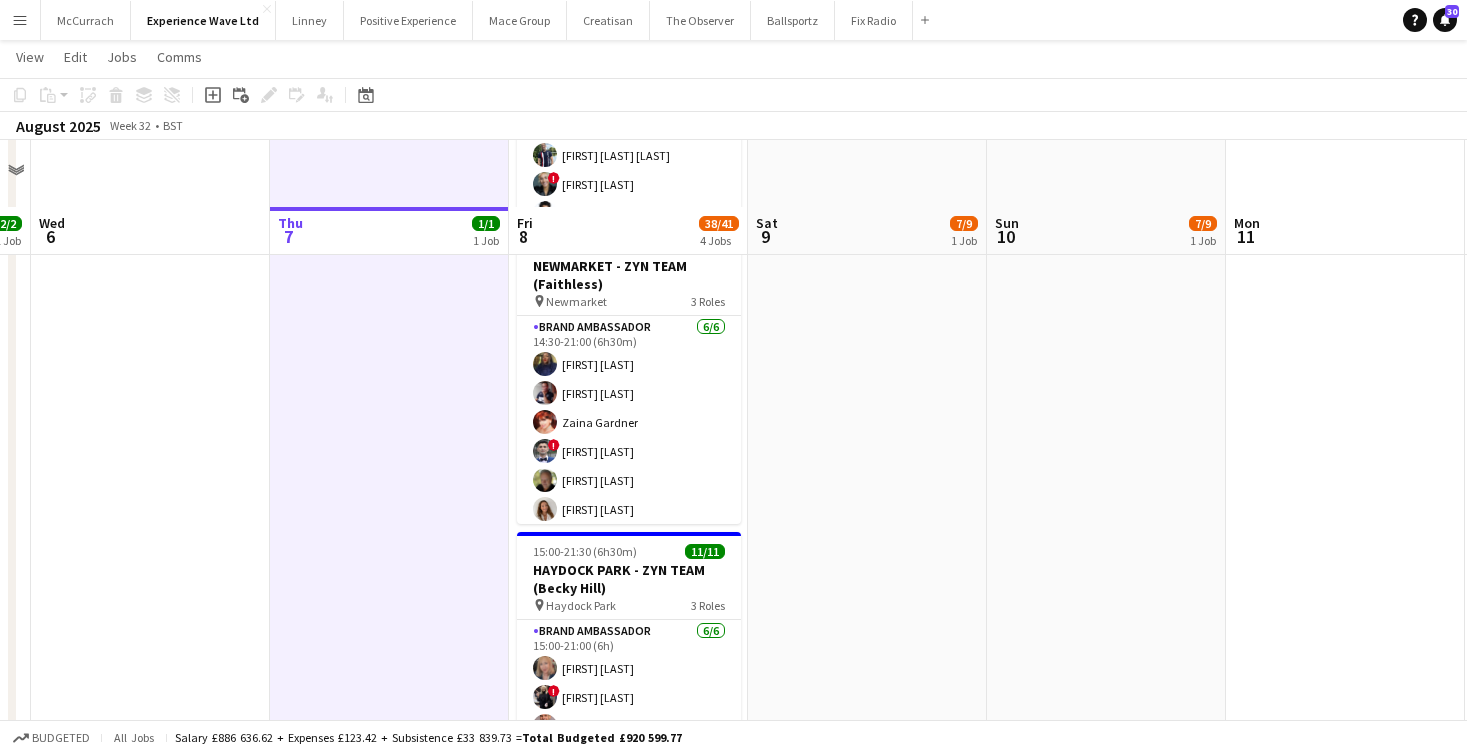 scroll, scrollTop: 884, scrollLeft: 0, axis: vertical 